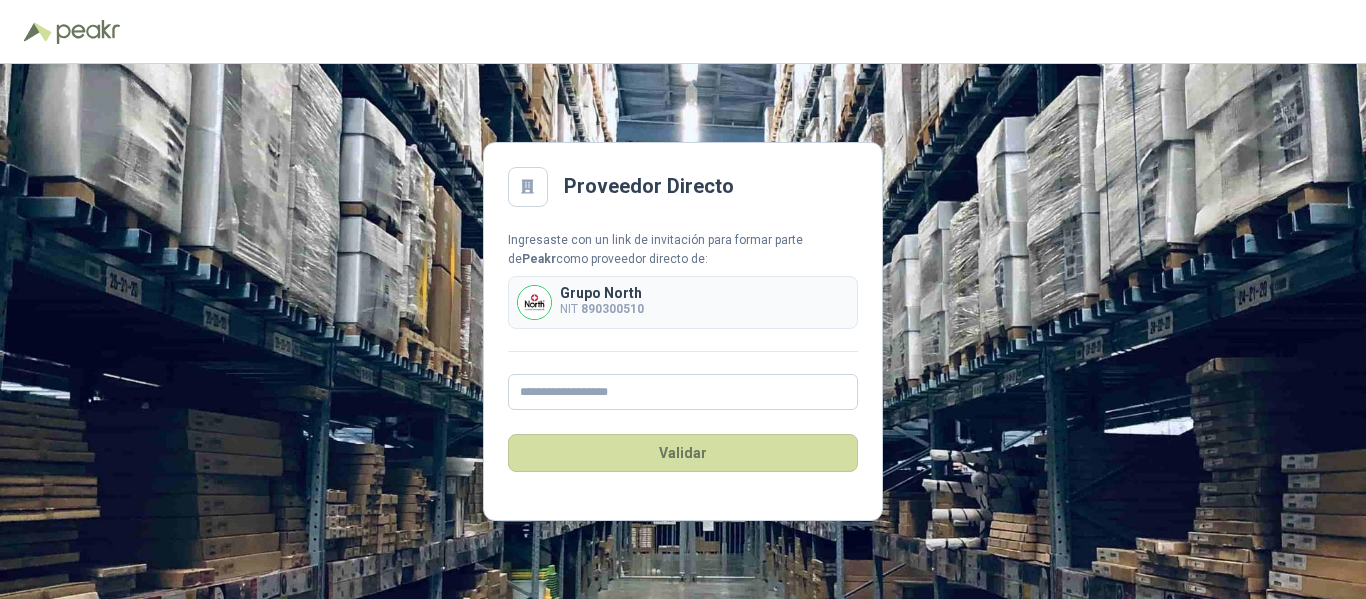 scroll, scrollTop: 0, scrollLeft: 0, axis: both 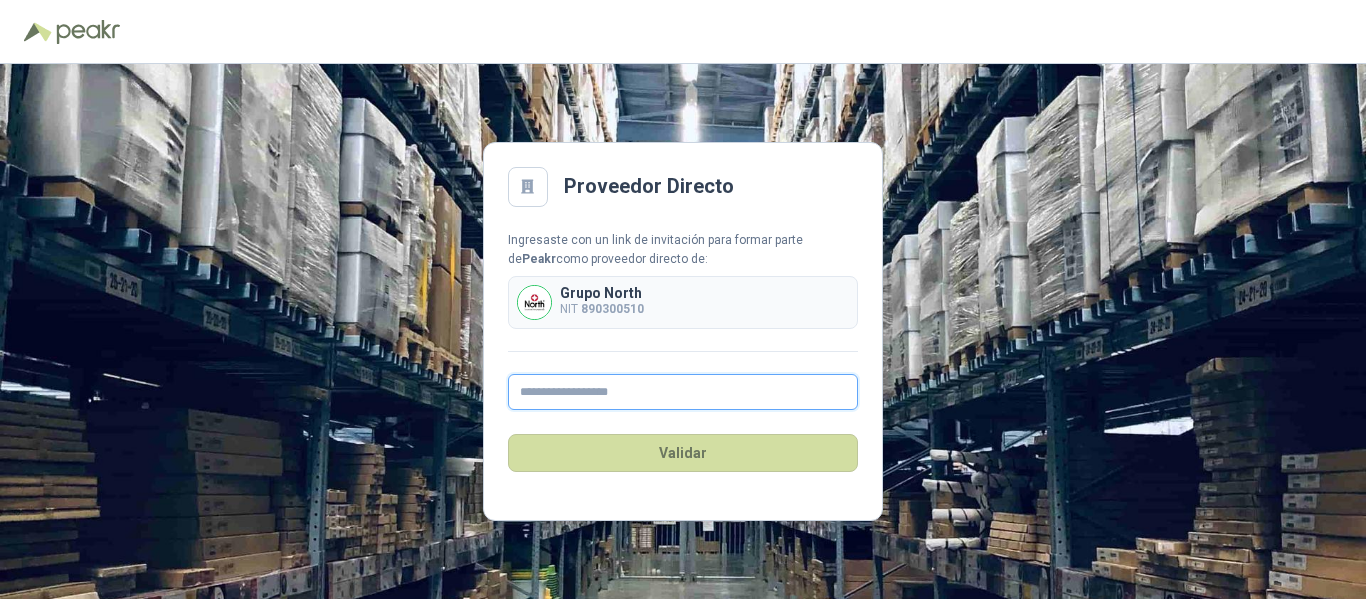 click at bounding box center [683, 392] 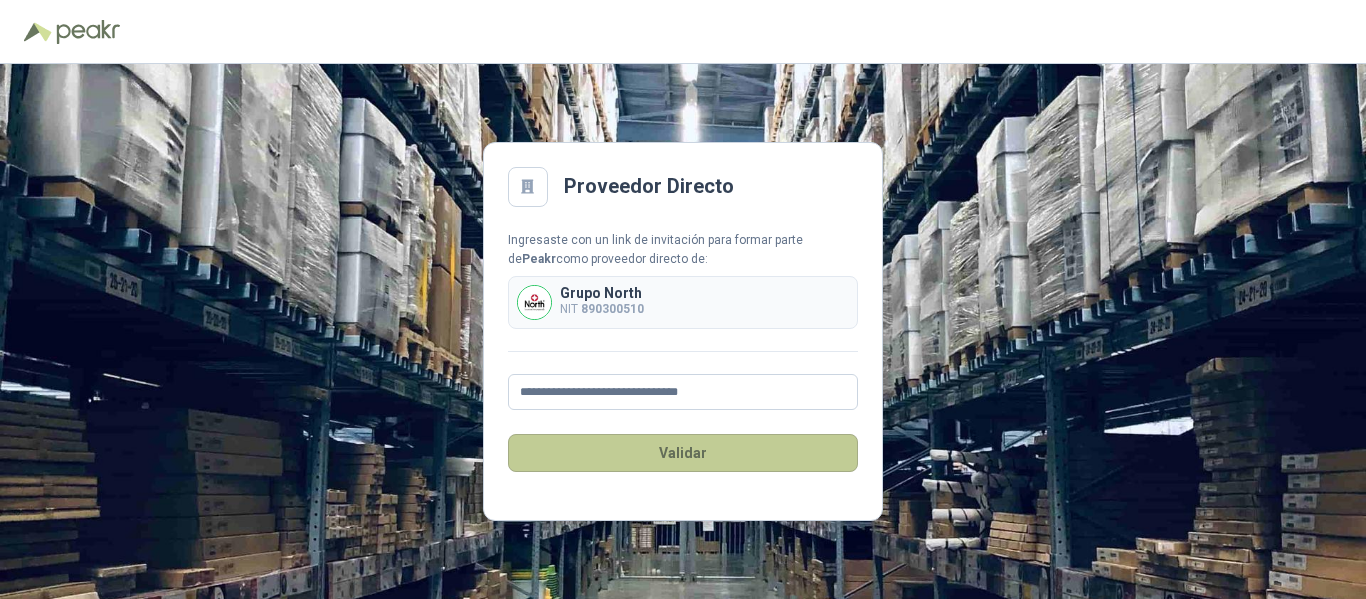 click on "Validar" at bounding box center [683, 453] 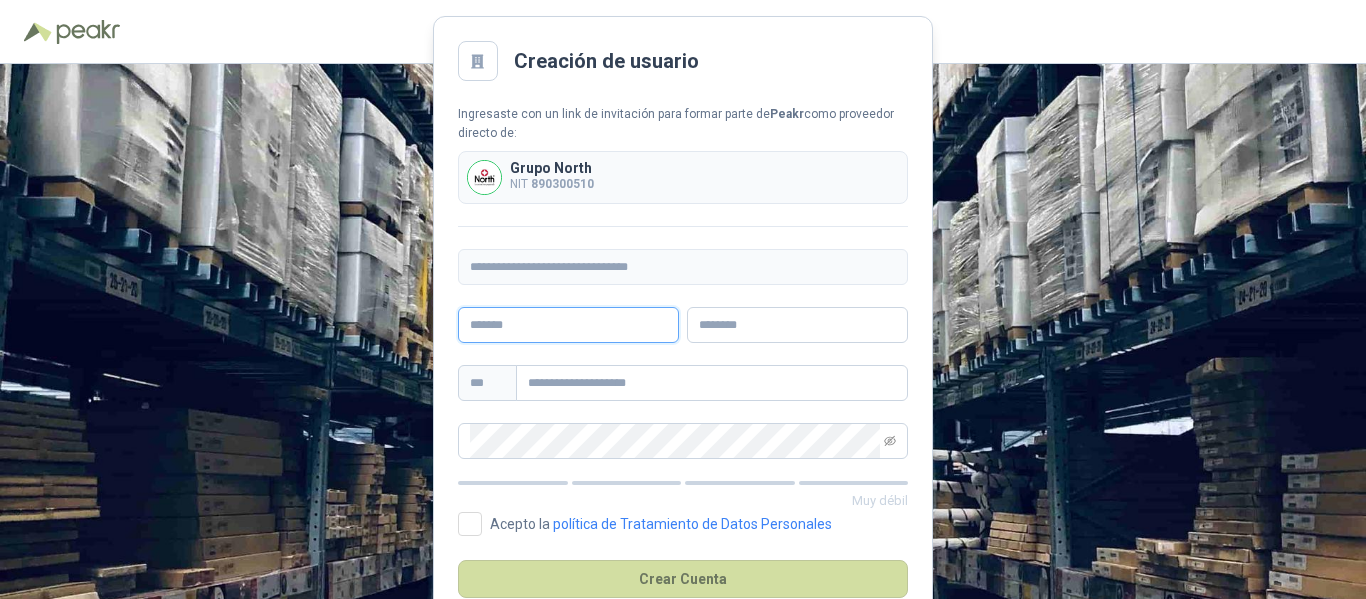 click at bounding box center [568, 325] 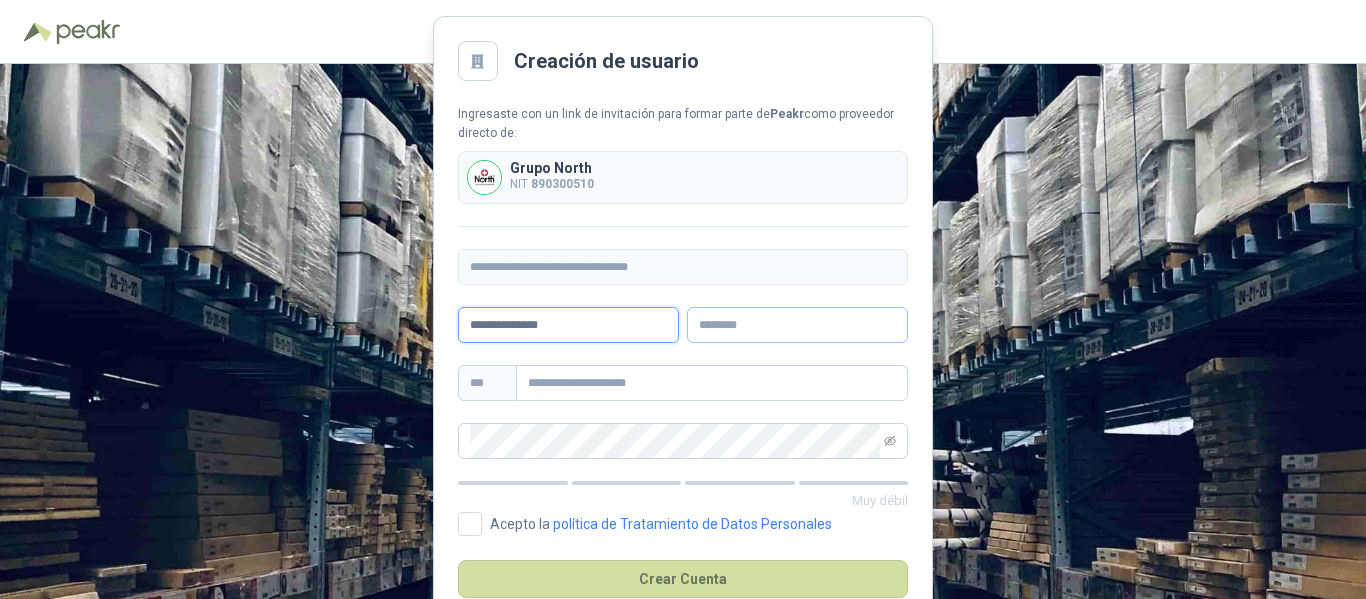 type on "**********" 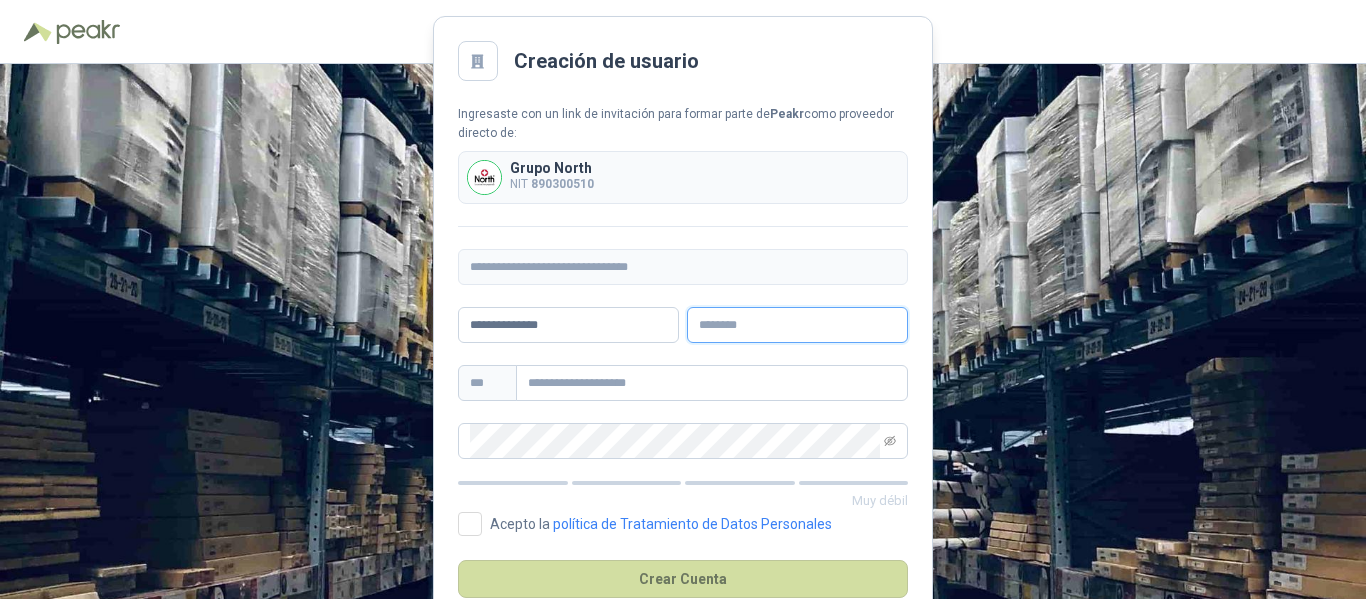 click at bounding box center [797, 325] 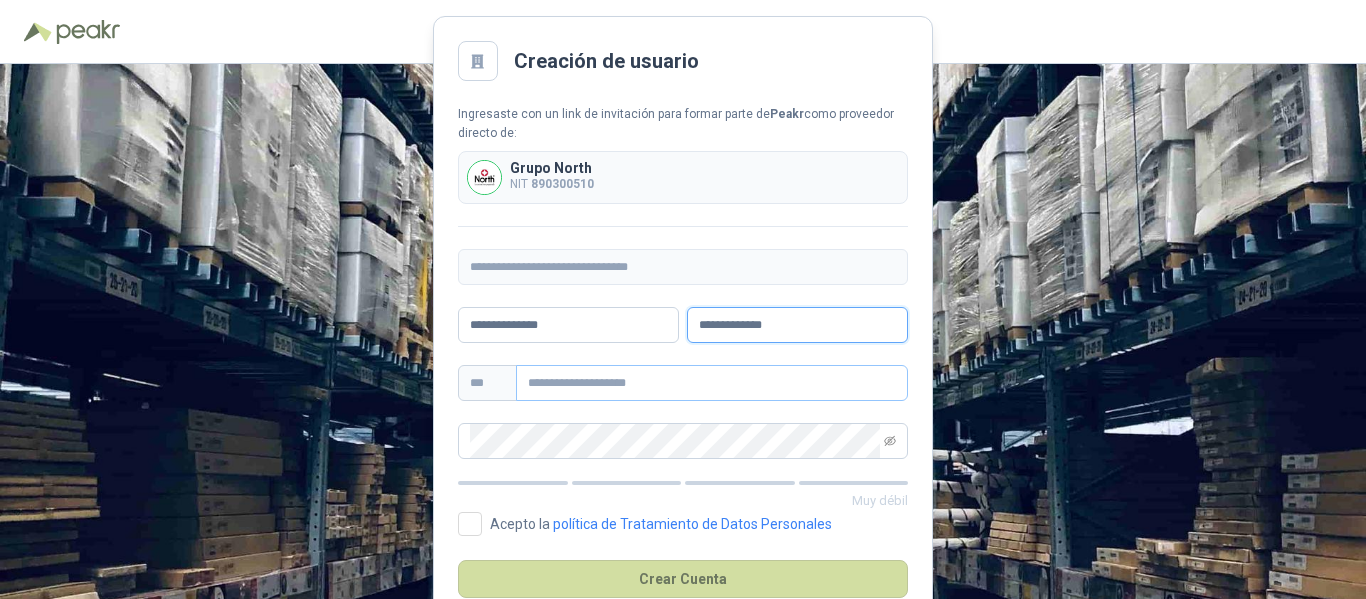 type on "**********" 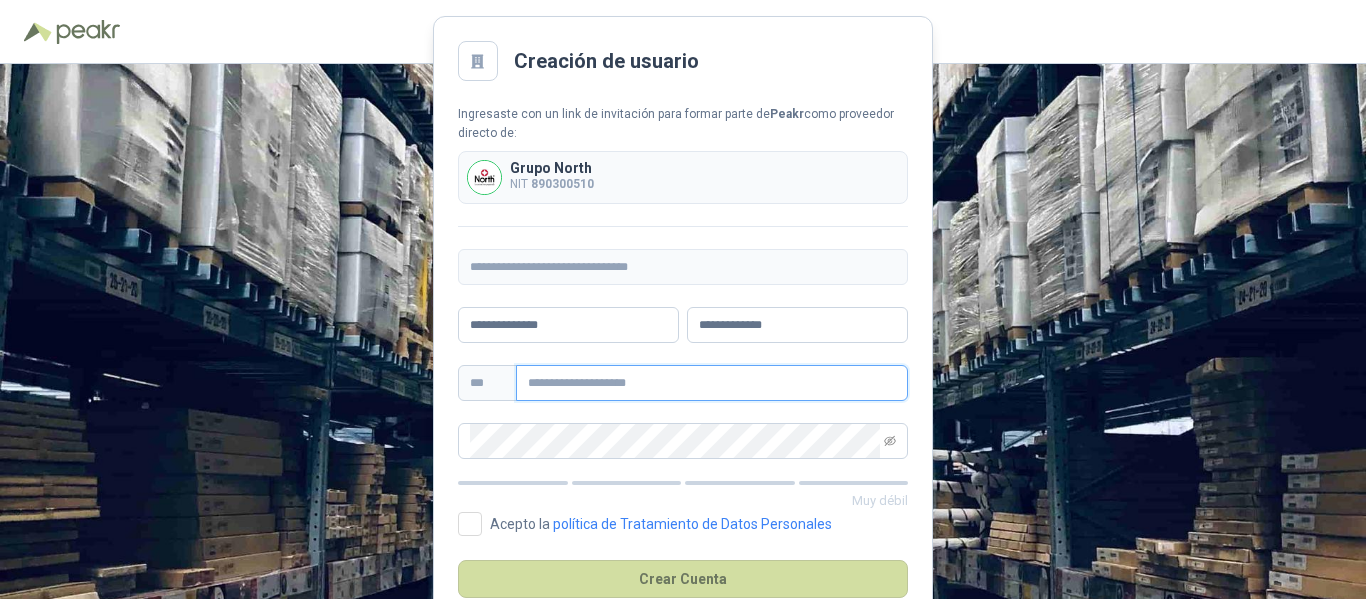 click at bounding box center (712, 383) 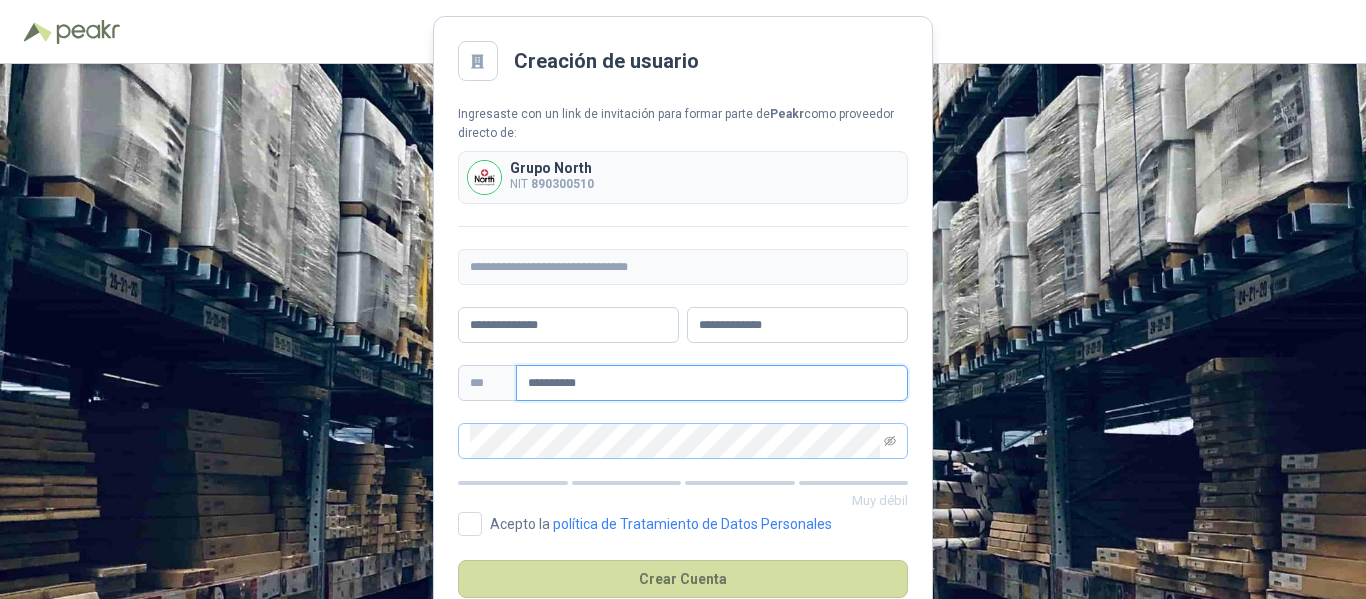 type on "**********" 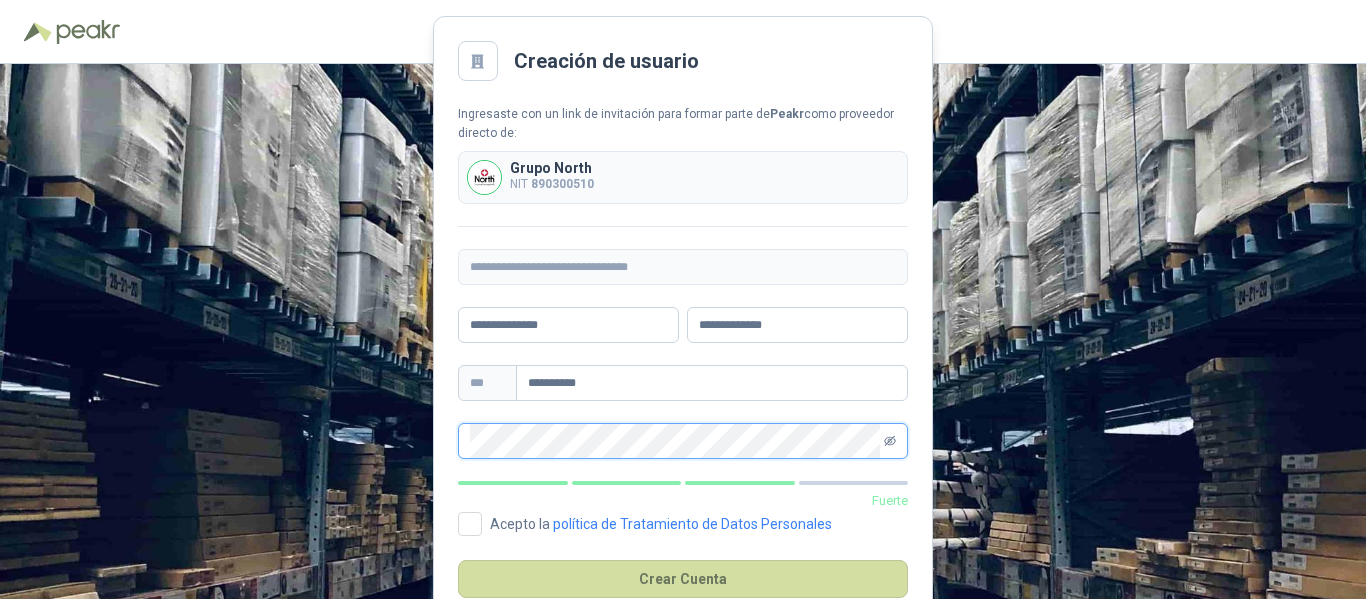 click 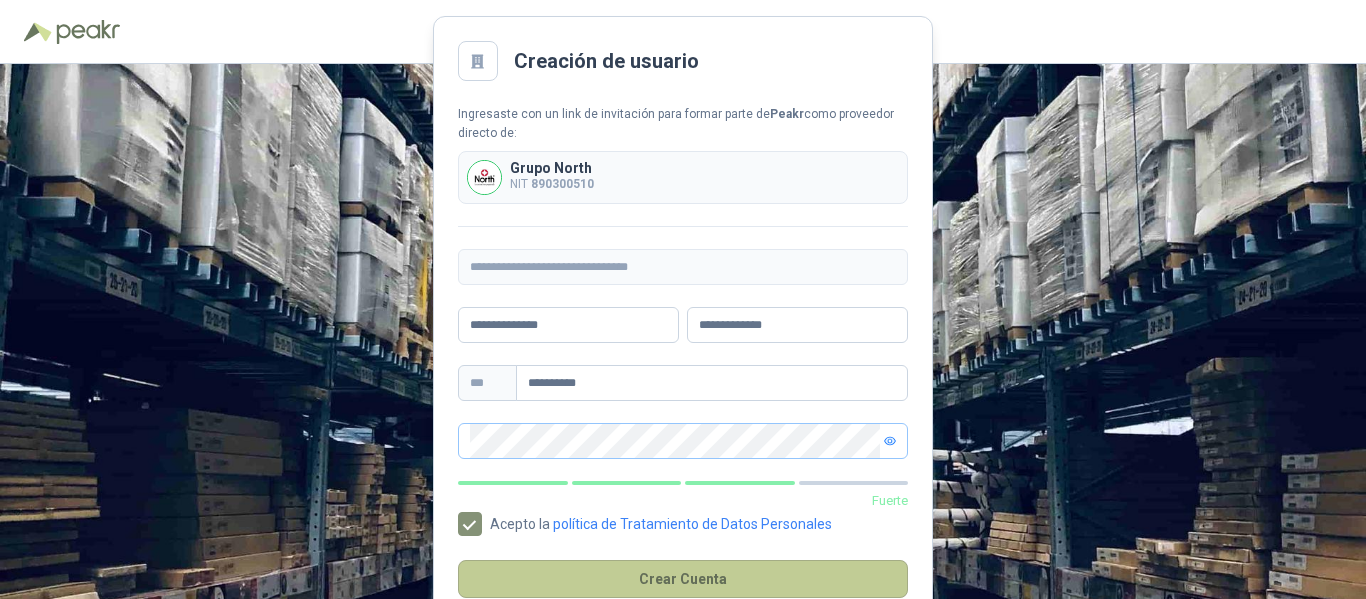 click on "Crear Cuenta" at bounding box center (683, 579) 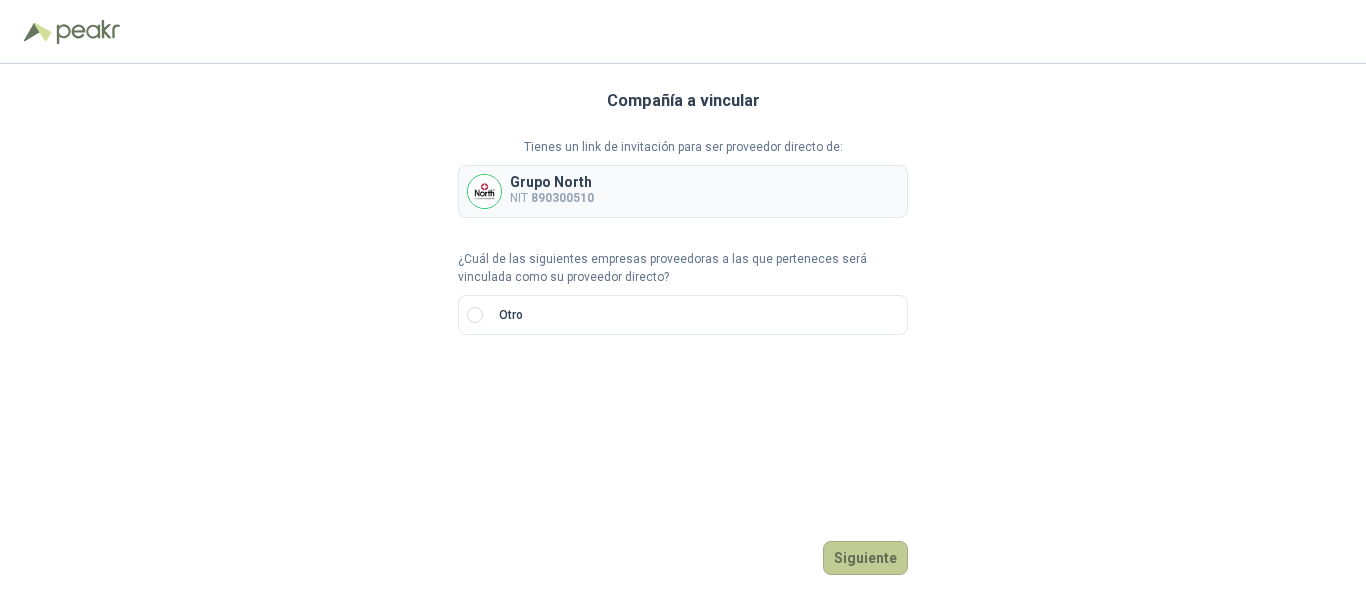 click on "Siguiente" at bounding box center [865, 558] 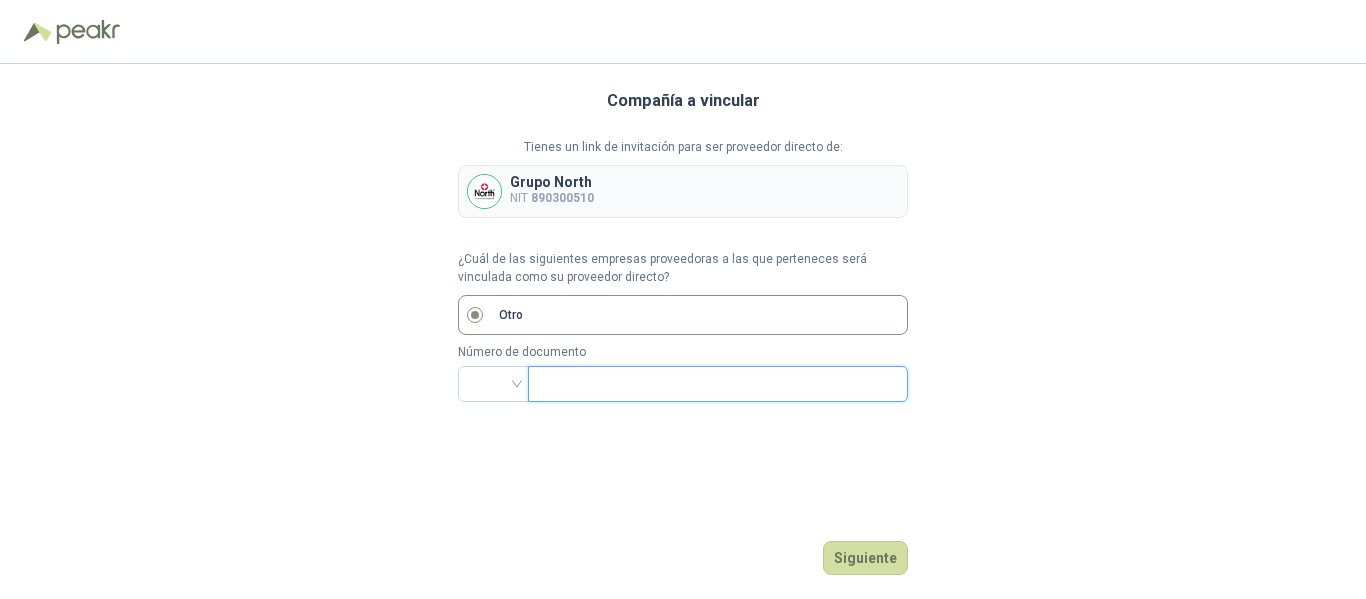click at bounding box center (716, 384) 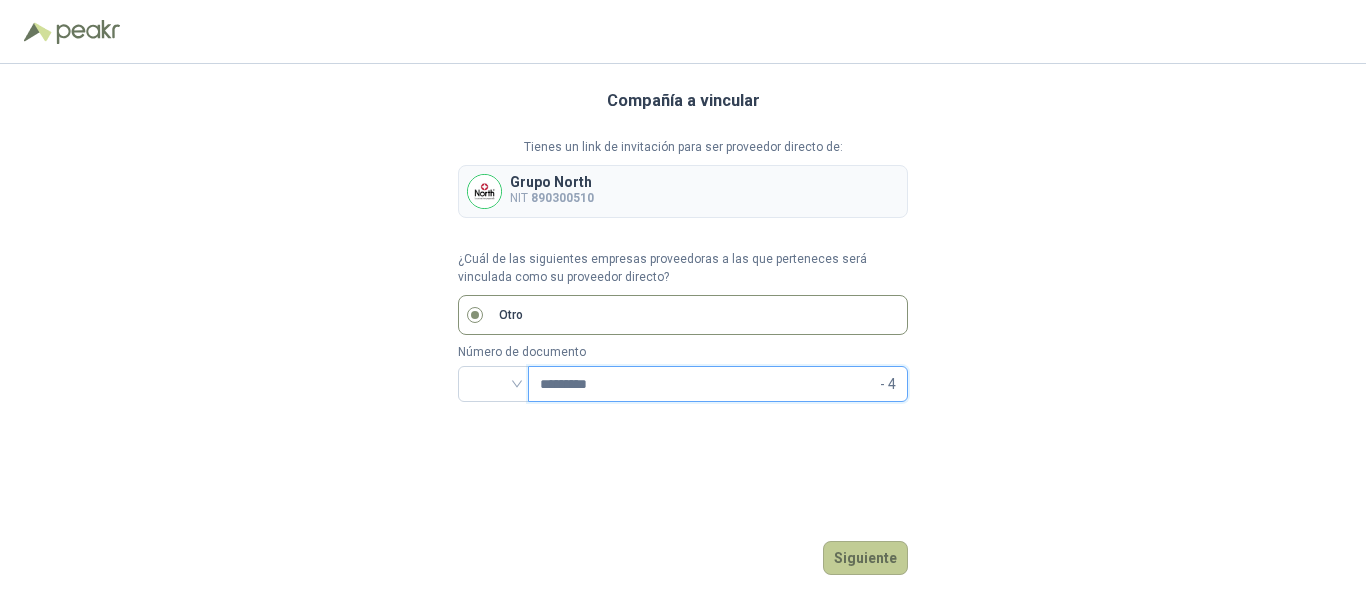 type on "*********" 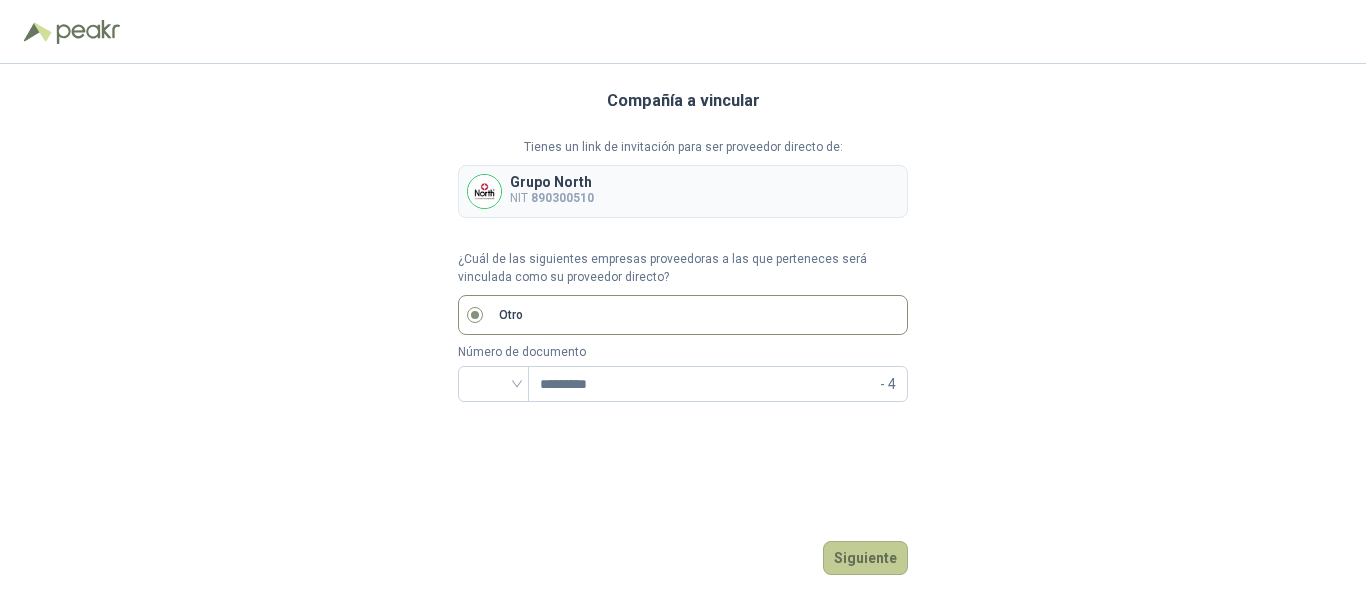 click on "Siguiente" at bounding box center [865, 558] 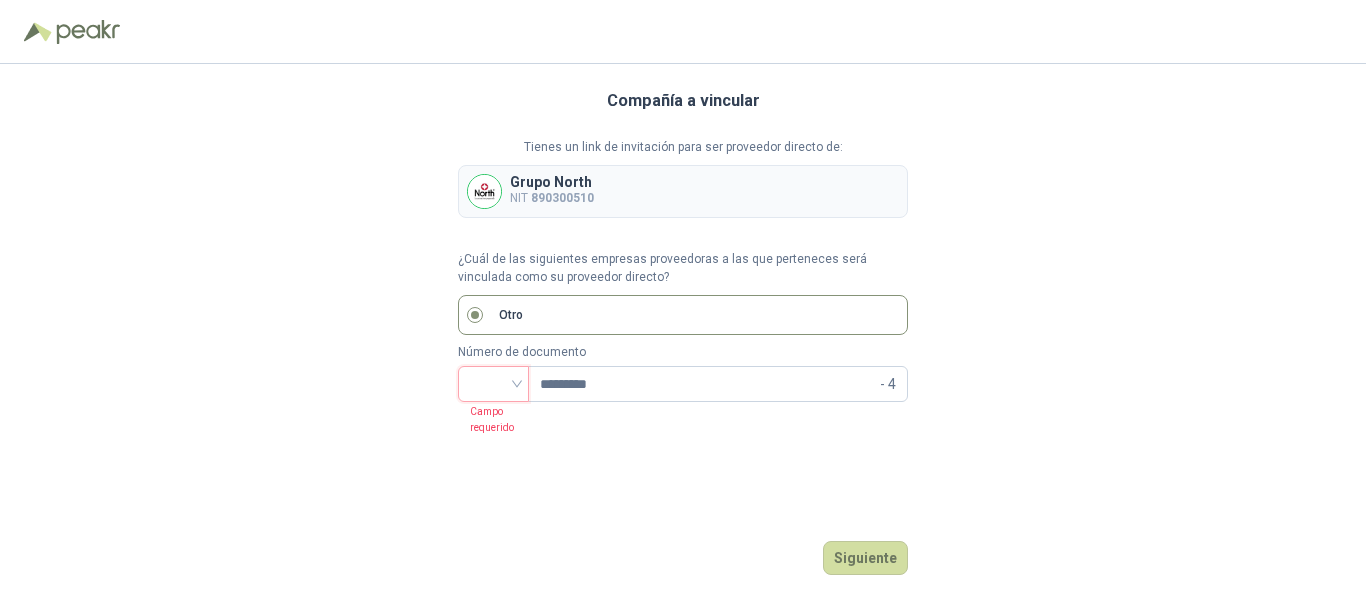 click at bounding box center (493, 382) 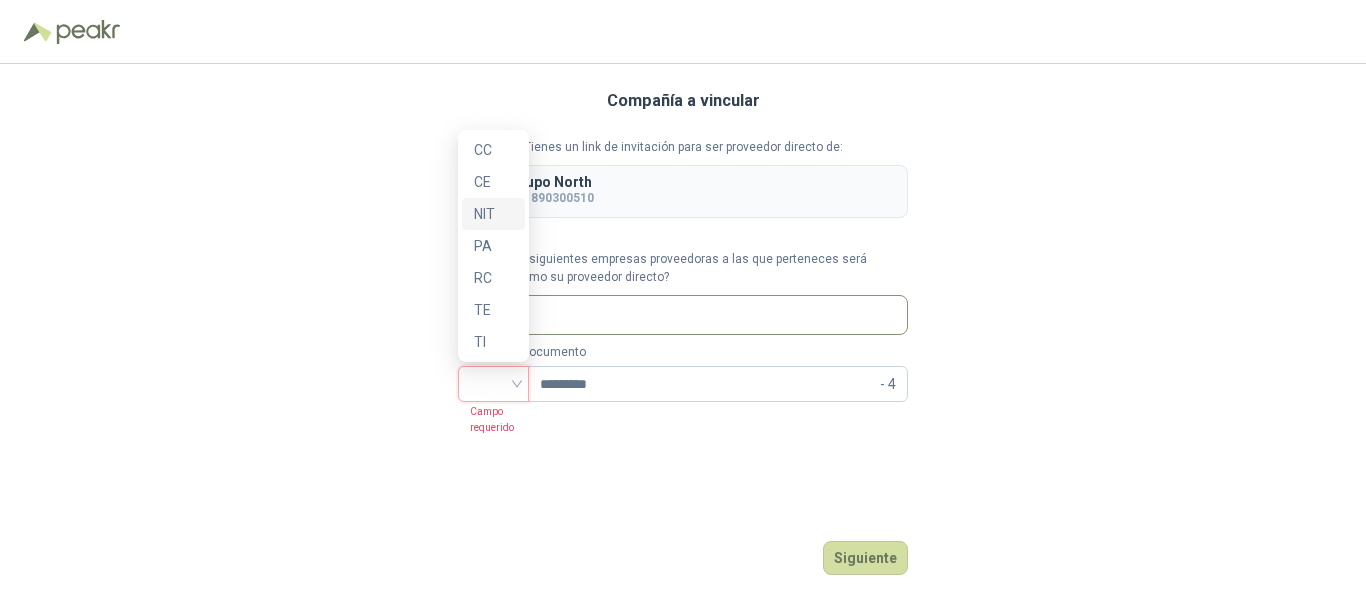 click on "NIT" at bounding box center [493, 214] 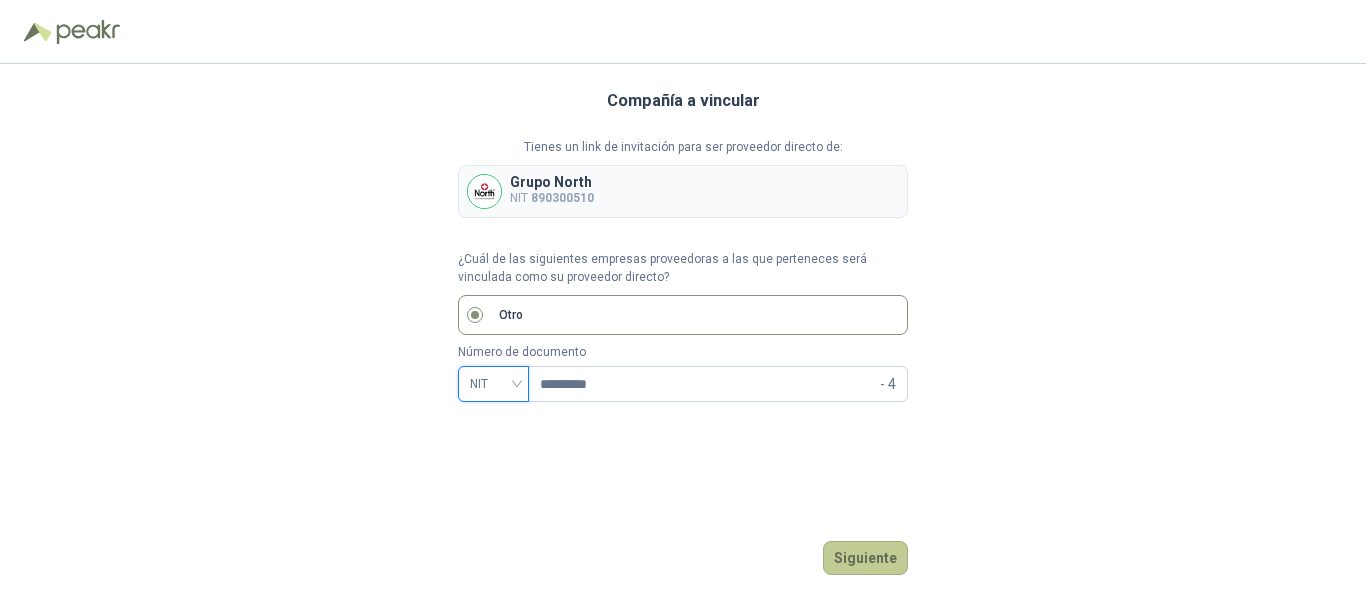 click on "Siguiente" at bounding box center [865, 558] 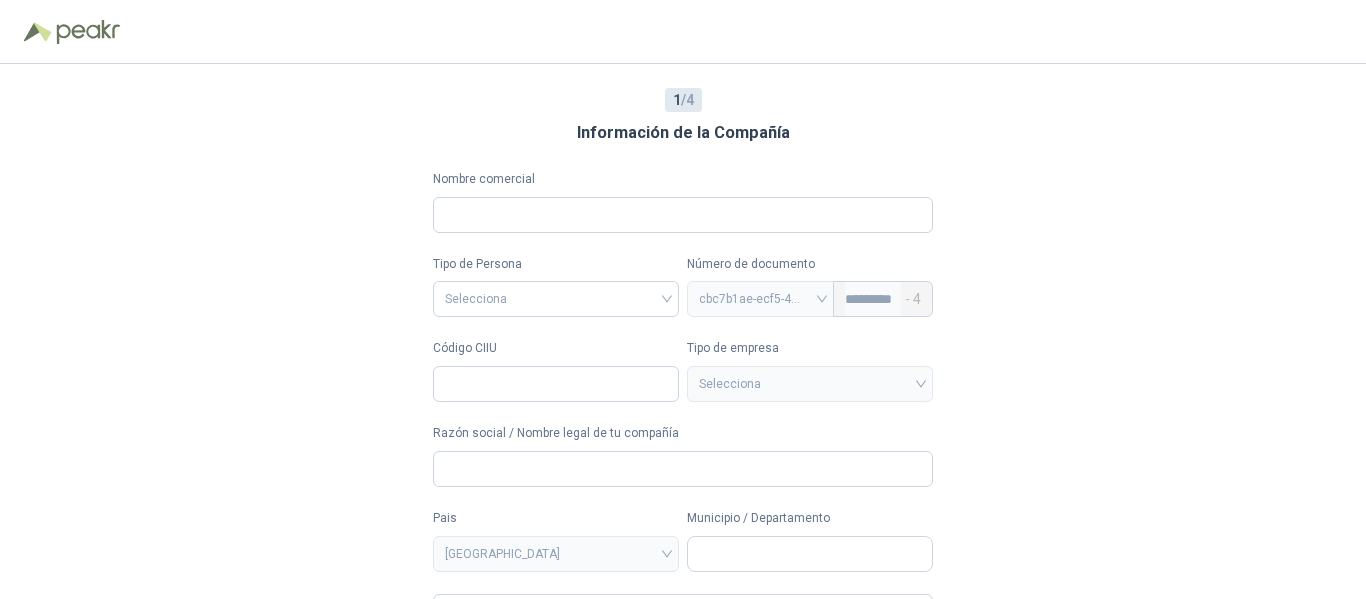 type 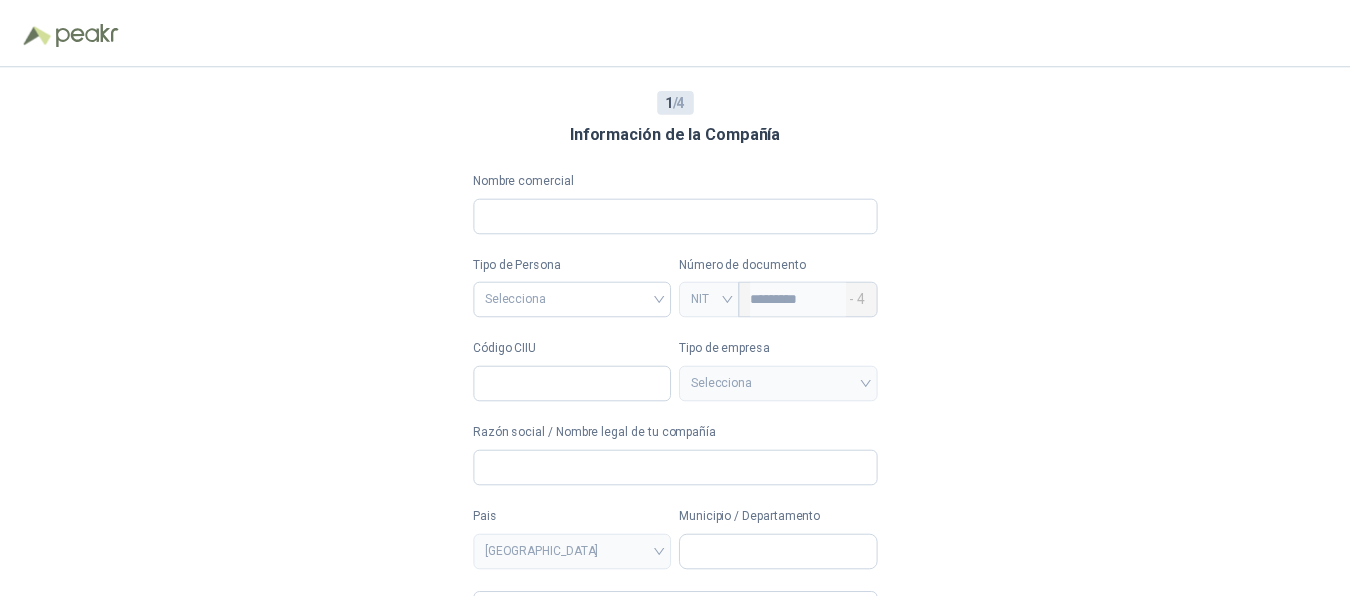 scroll, scrollTop: 100, scrollLeft: 0, axis: vertical 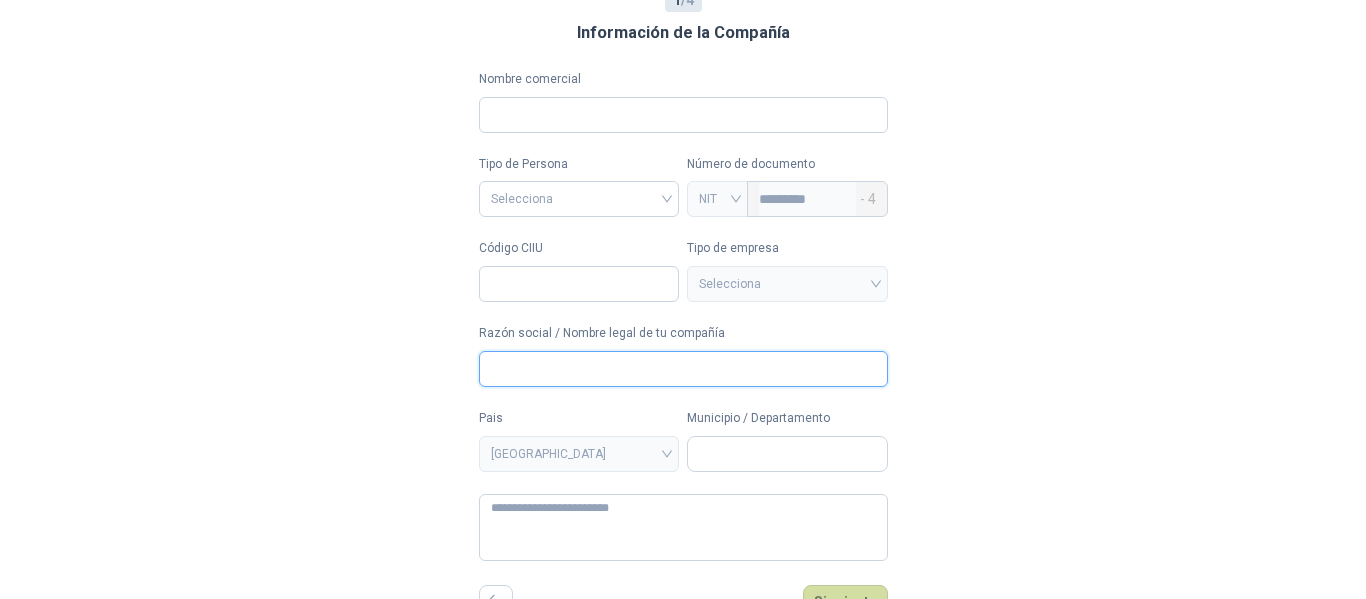 click on "Razón social / Nombre legal de tu compañía" at bounding box center [683, 369] 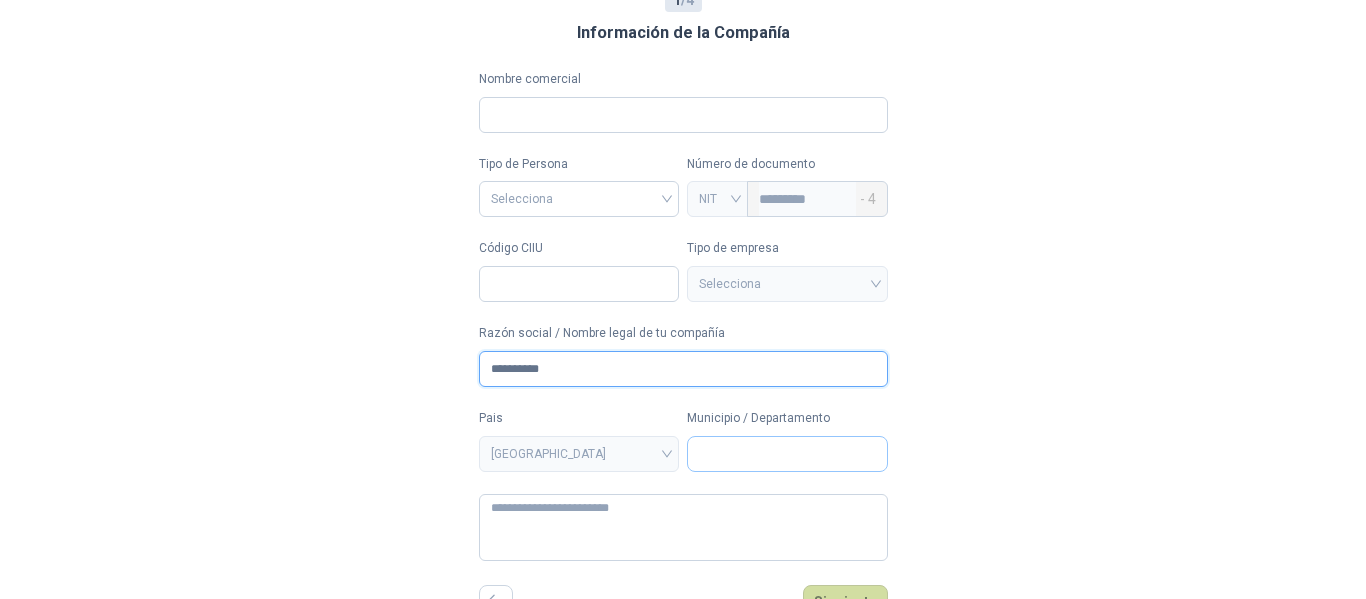 type on "**********" 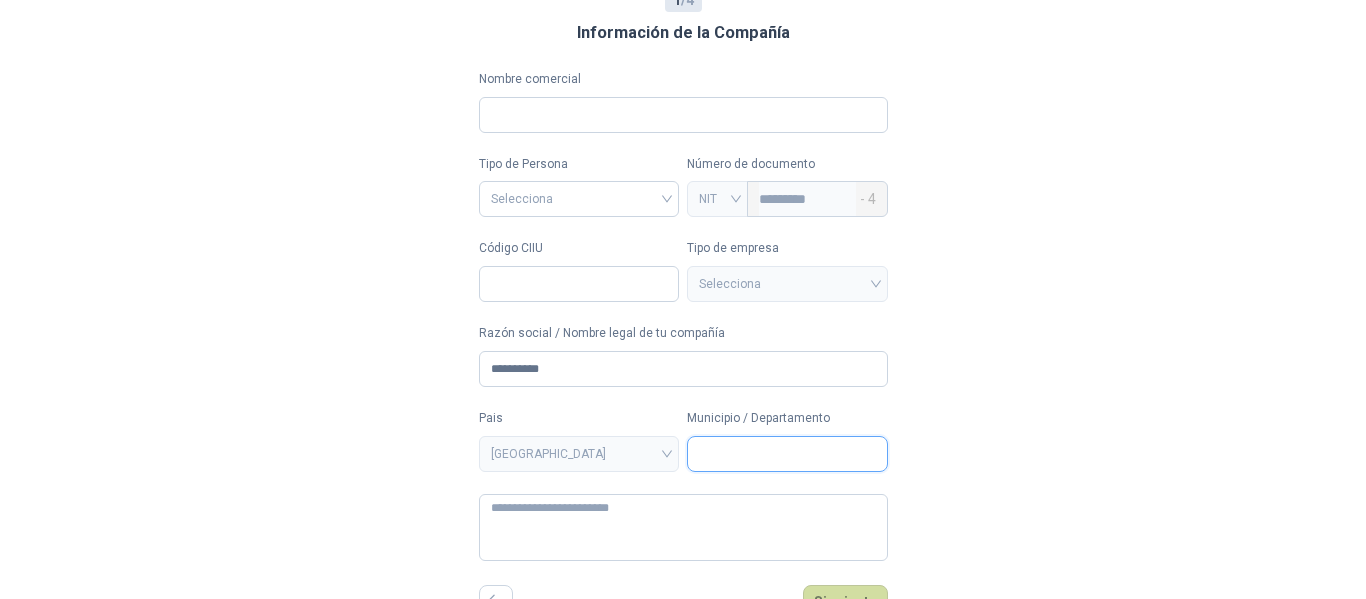 click on "Municipio / Departamento" at bounding box center [787, 454] 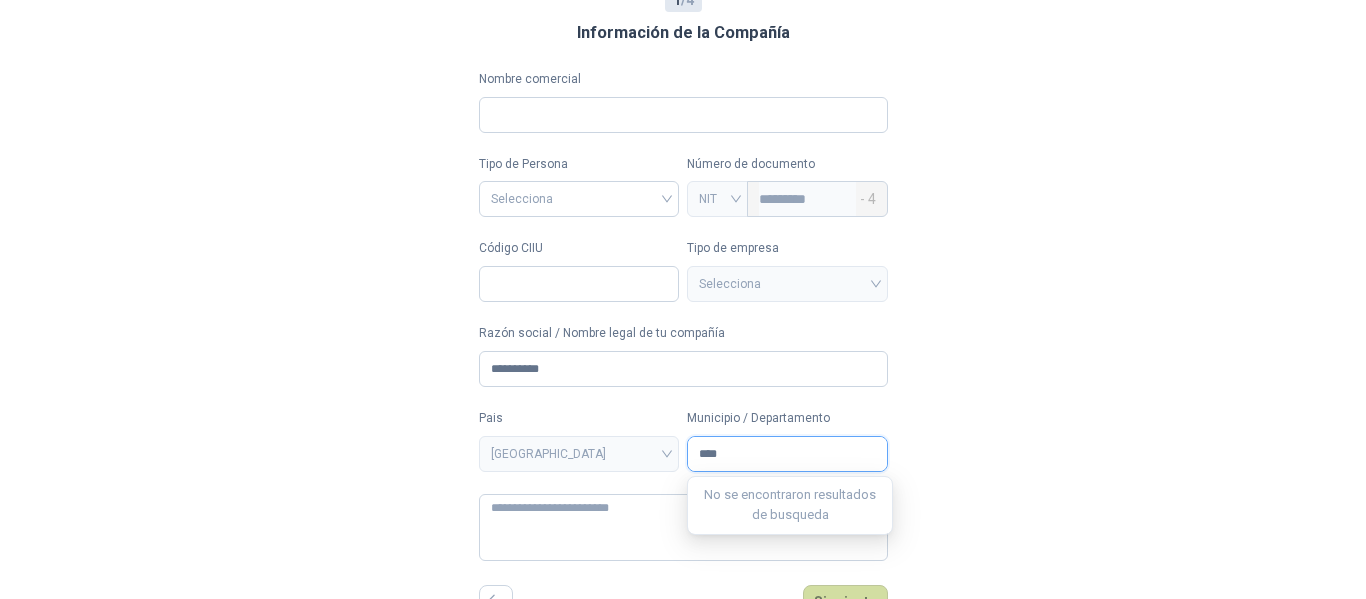 type on "*****" 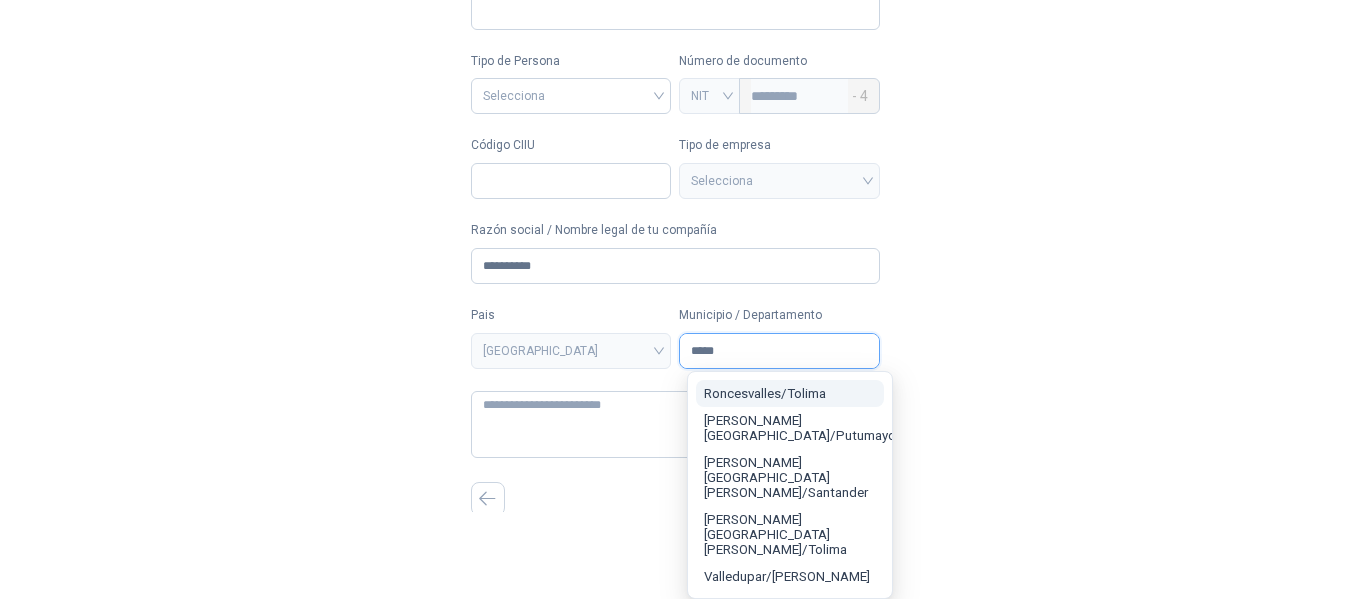 scroll, scrollTop: 120, scrollLeft: 0, axis: vertical 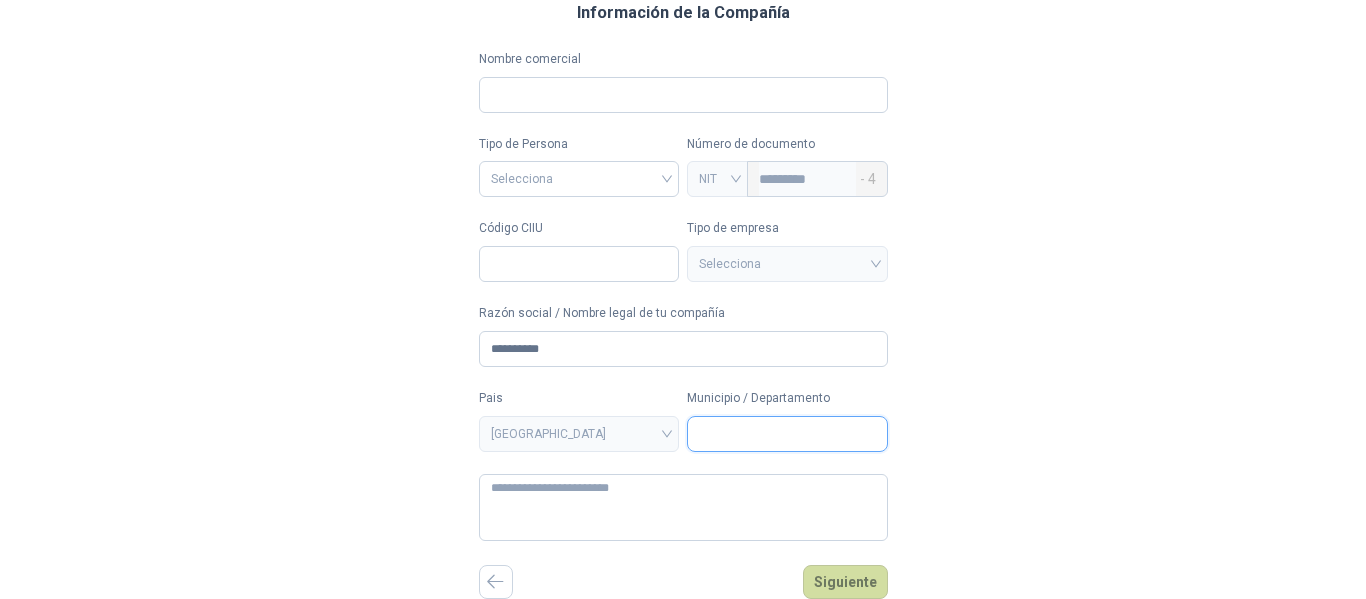 drag, startPoint x: 1356, startPoint y: 447, endPoint x: 1365, endPoint y: 511, distance: 64.629715 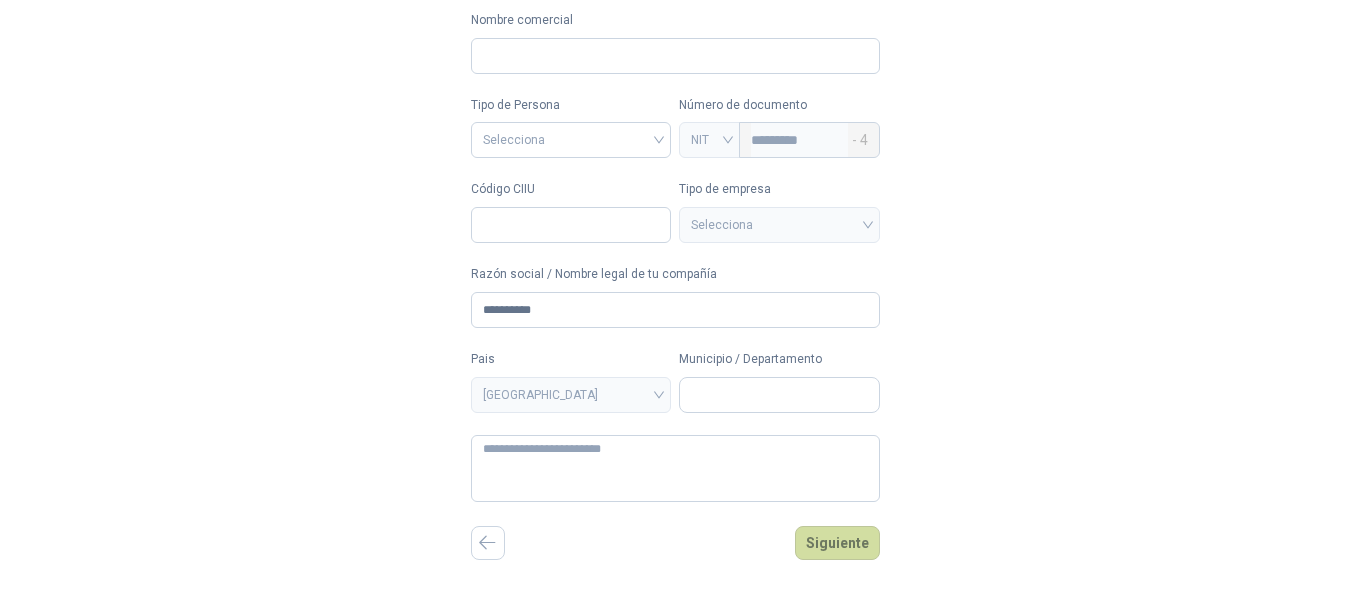 click on "**********" at bounding box center (675, 172) 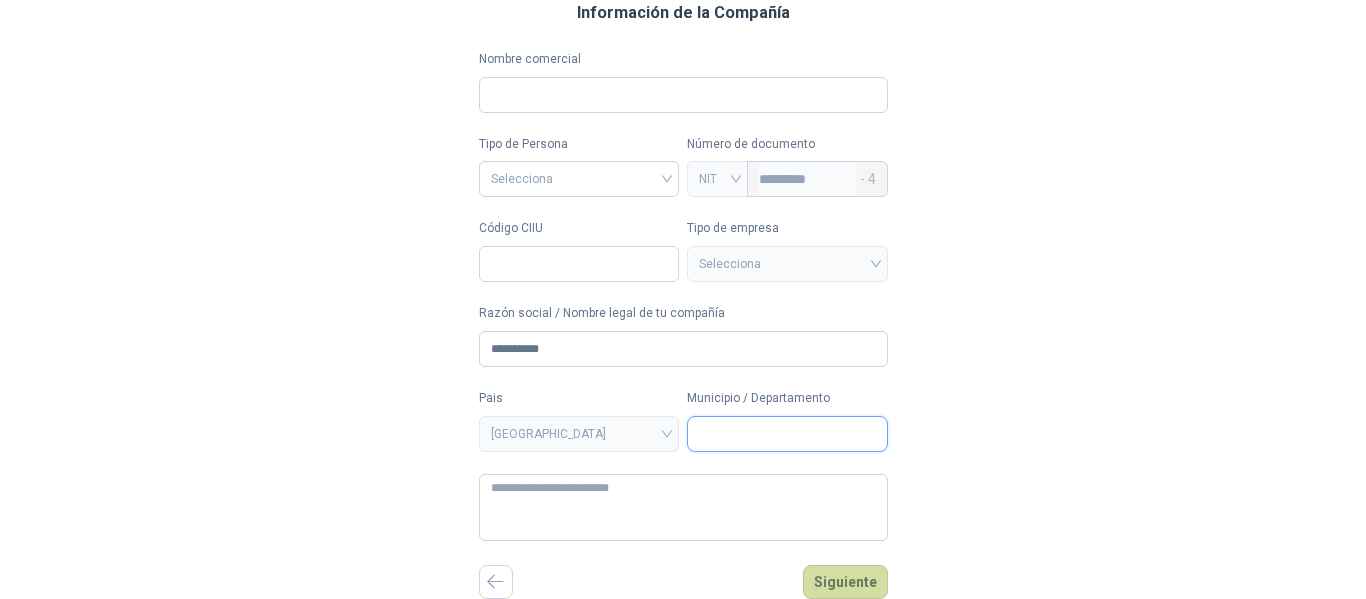 click on "Municipio / Departamento" at bounding box center (787, 434) 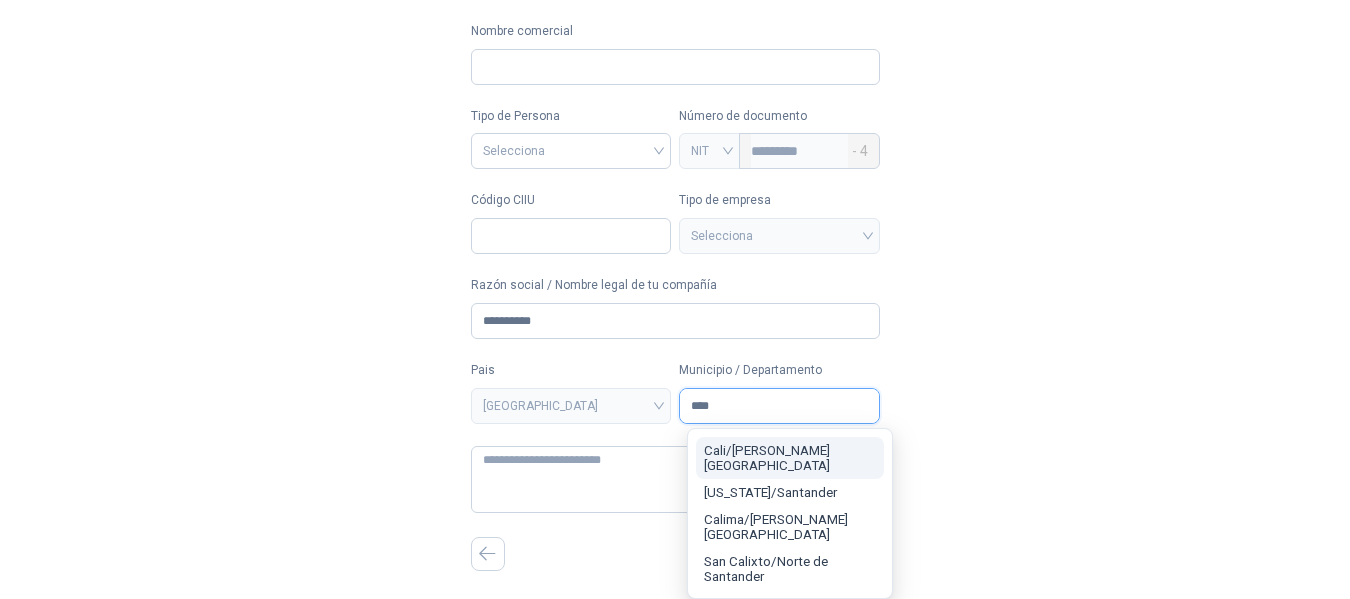 type on "****" 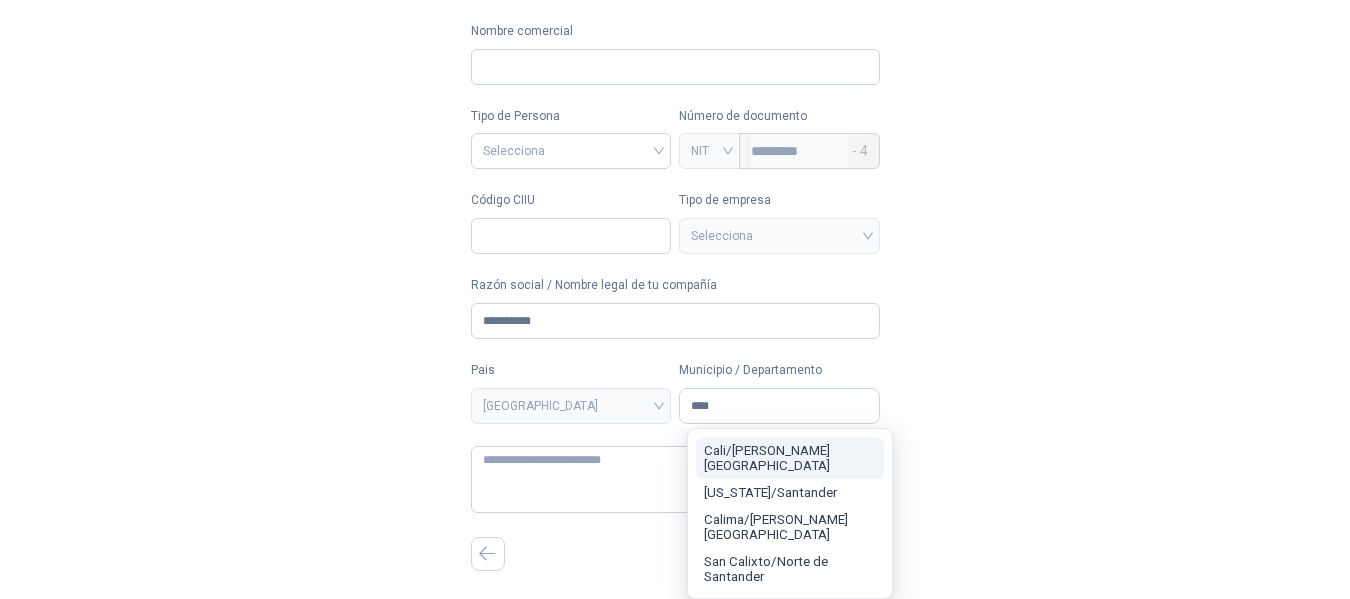 click on "Cali  /  [PERSON_NAME][GEOGRAPHIC_DATA]" at bounding box center (767, 458) 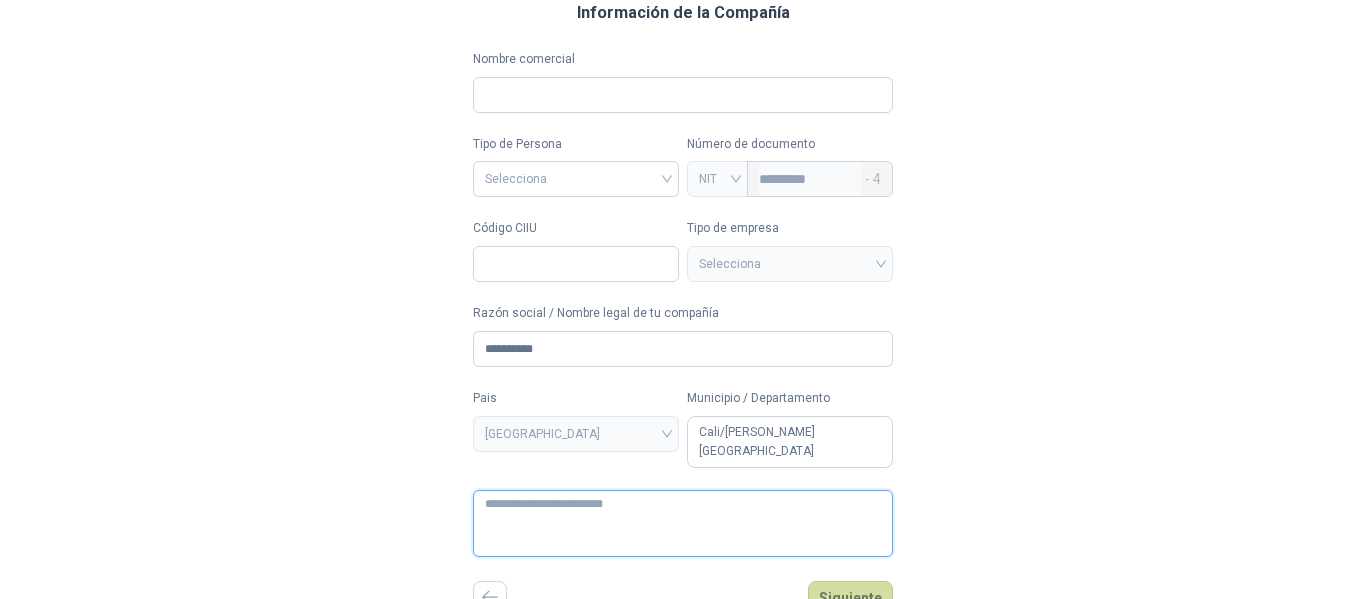 click at bounding box center [683, 523] 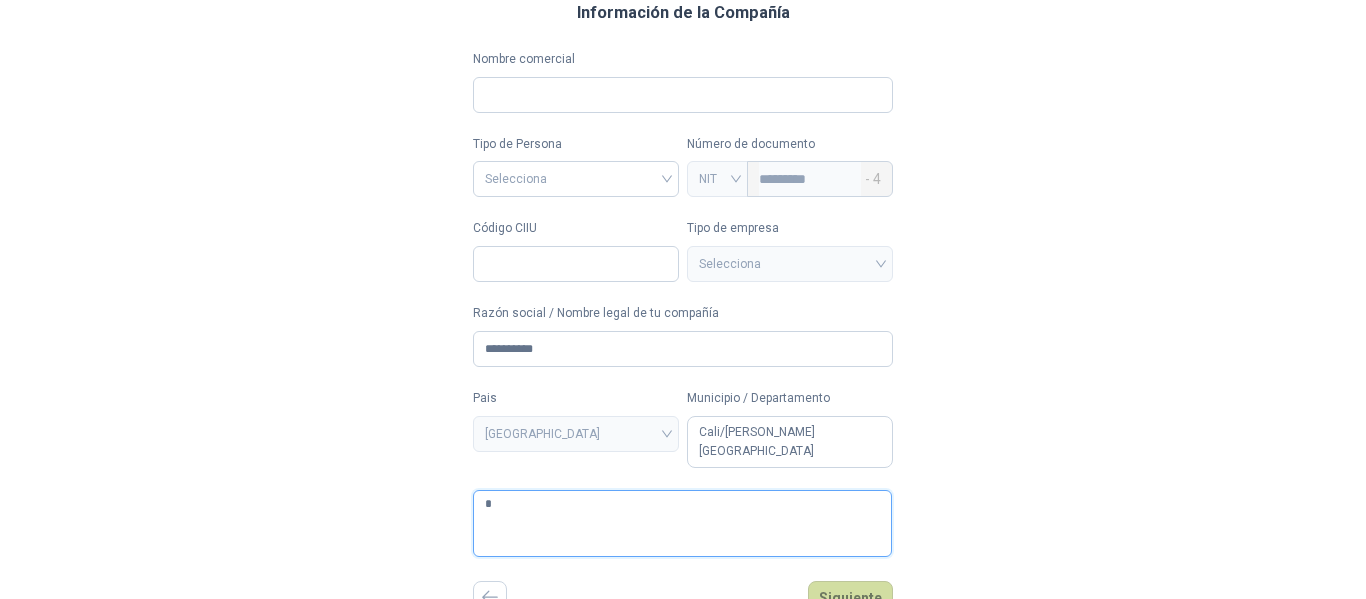 type 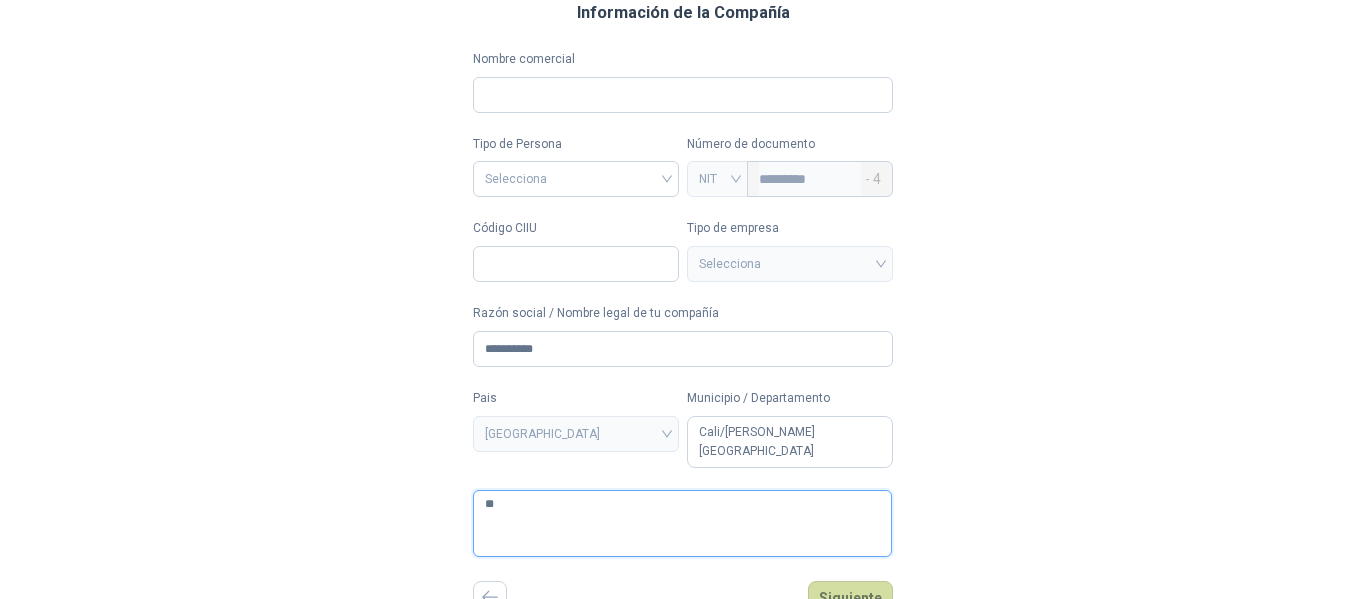 type 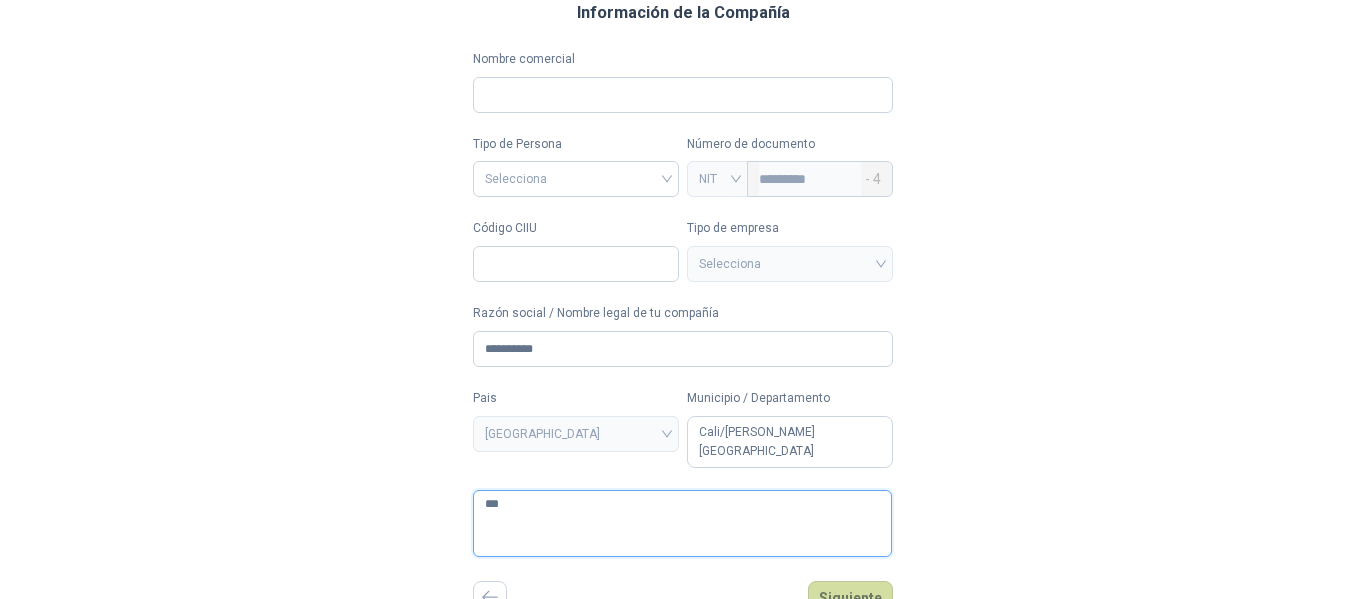 type 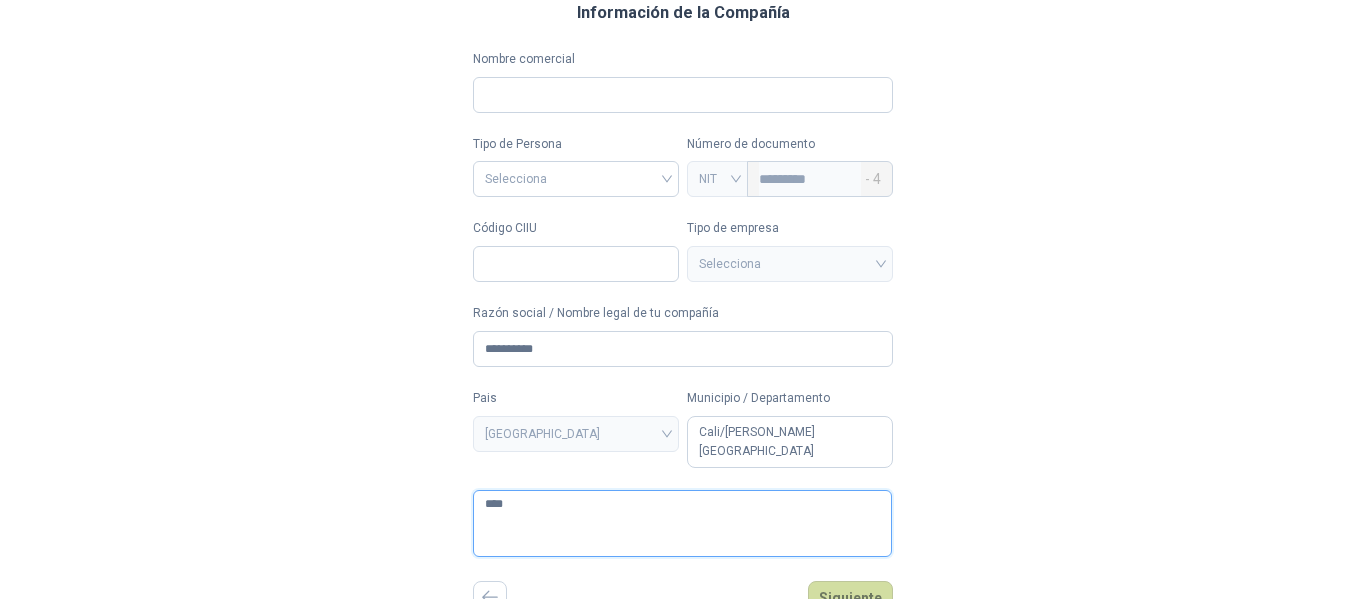 type 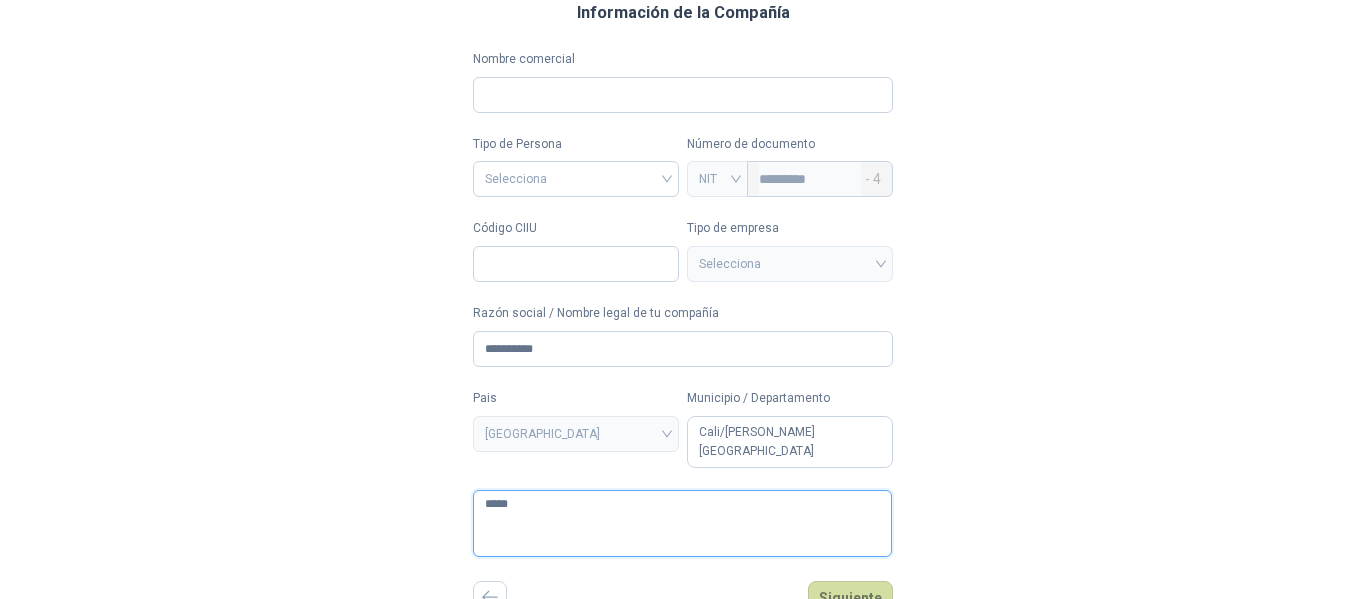 type 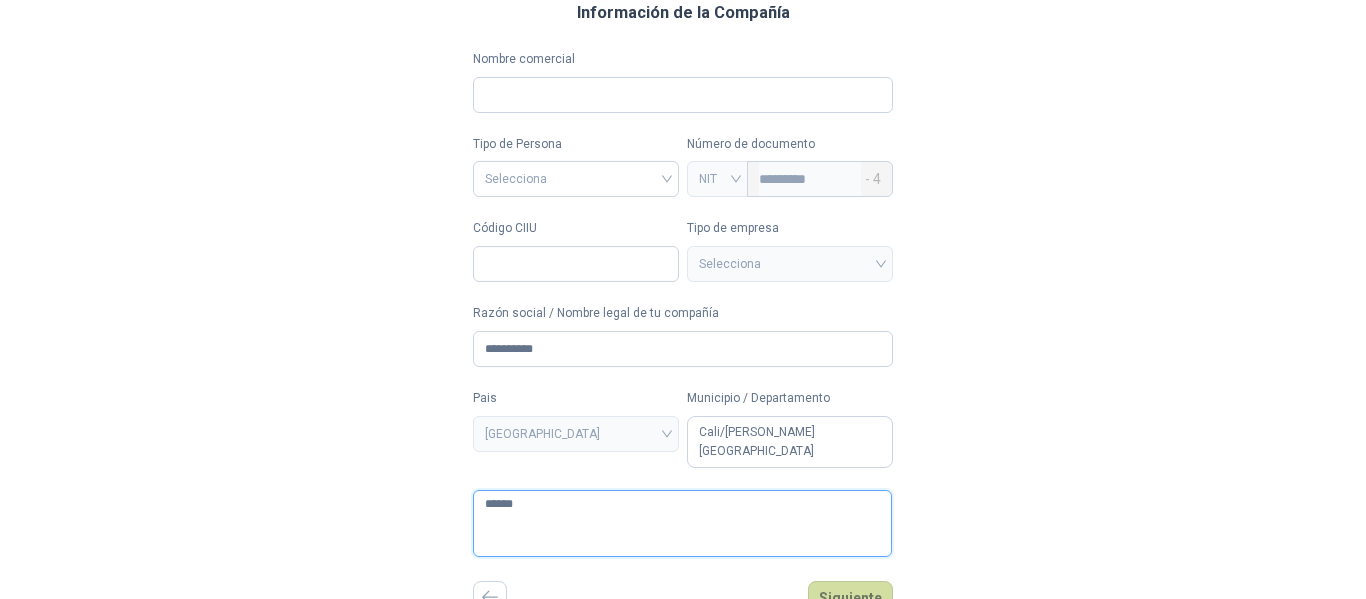 type 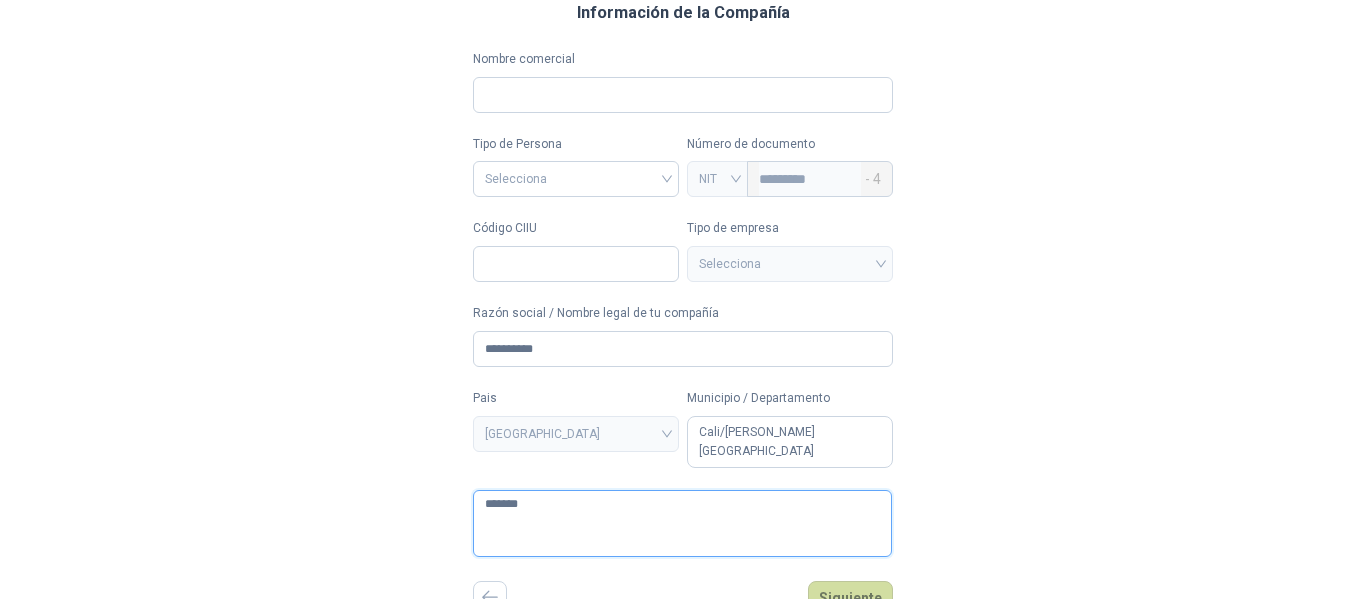 type 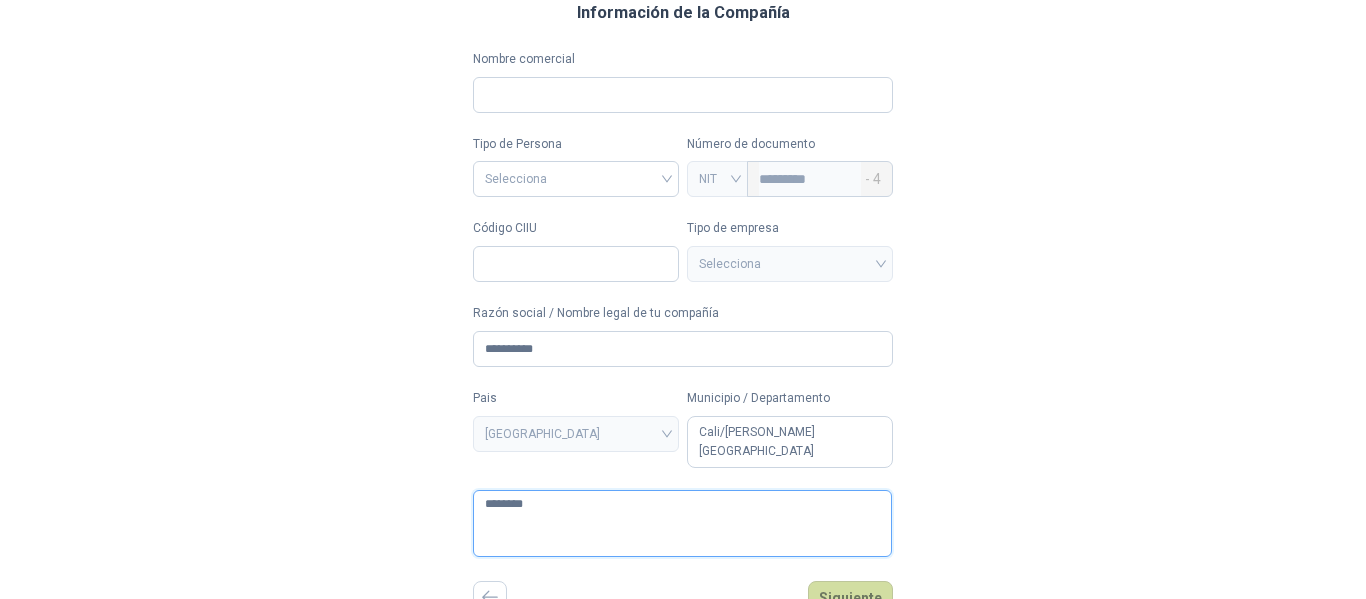 type 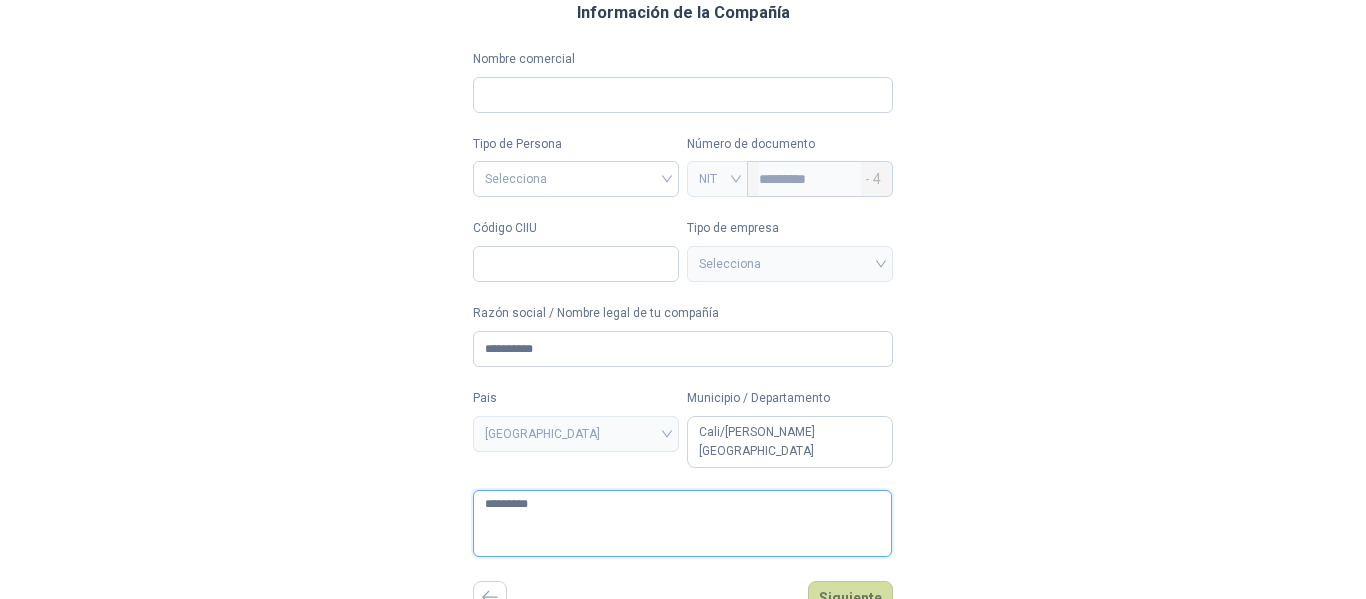 type 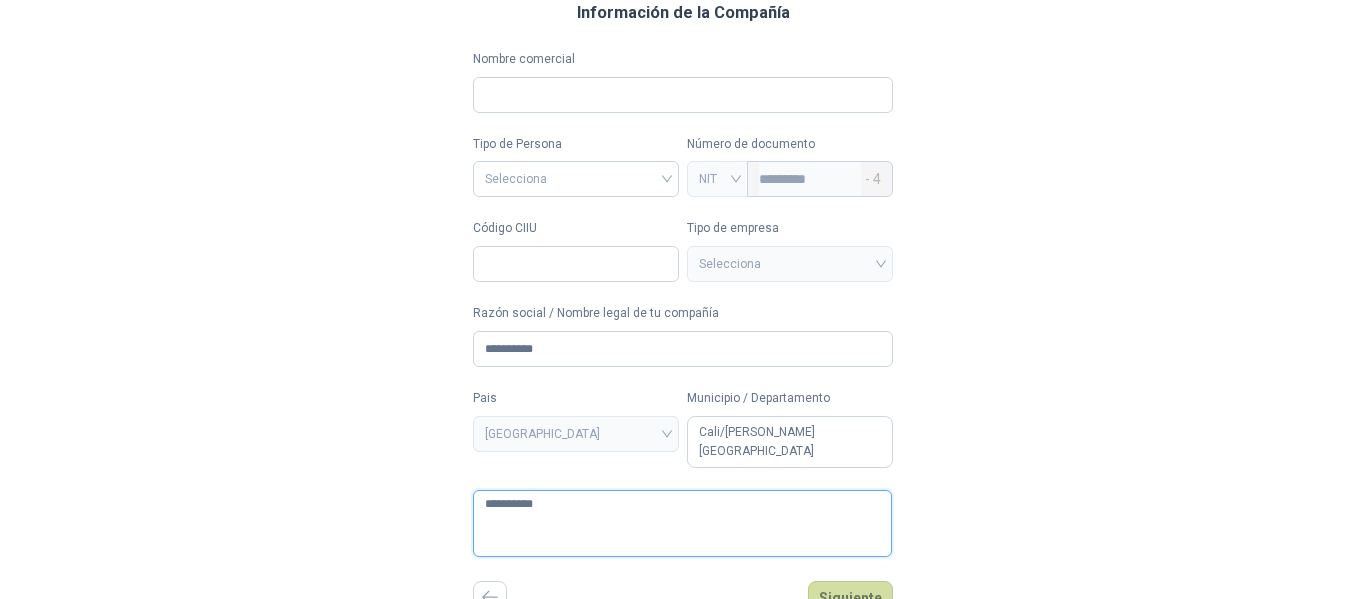 type 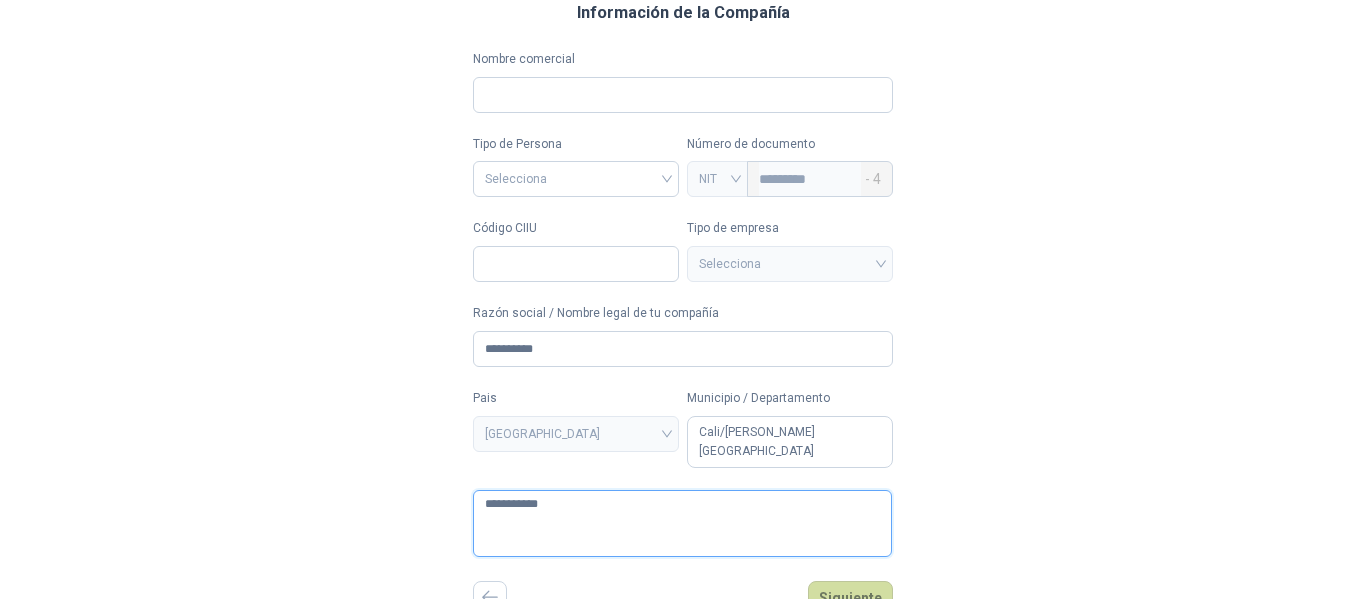 type 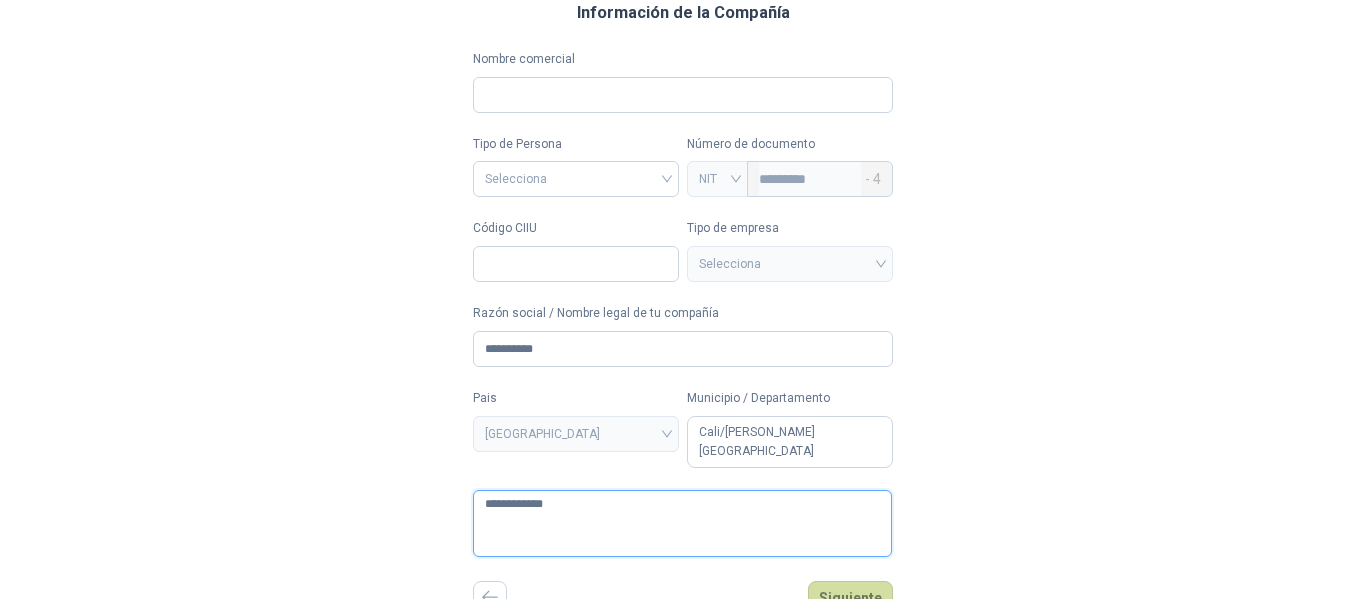 type 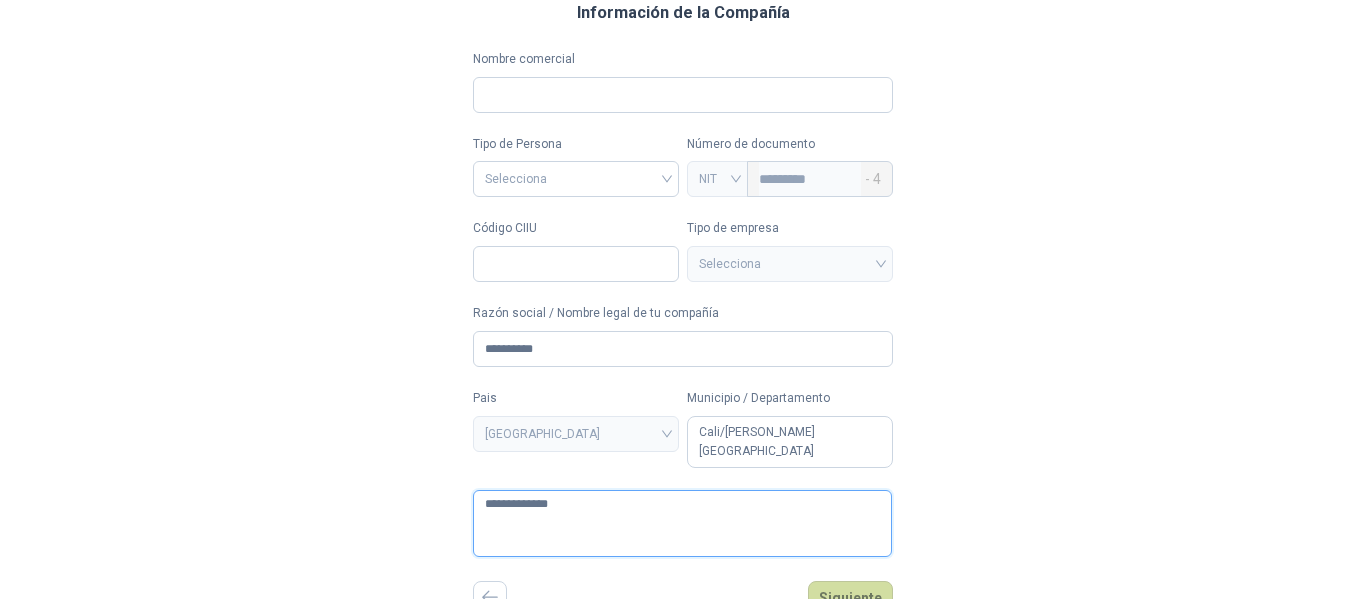 type 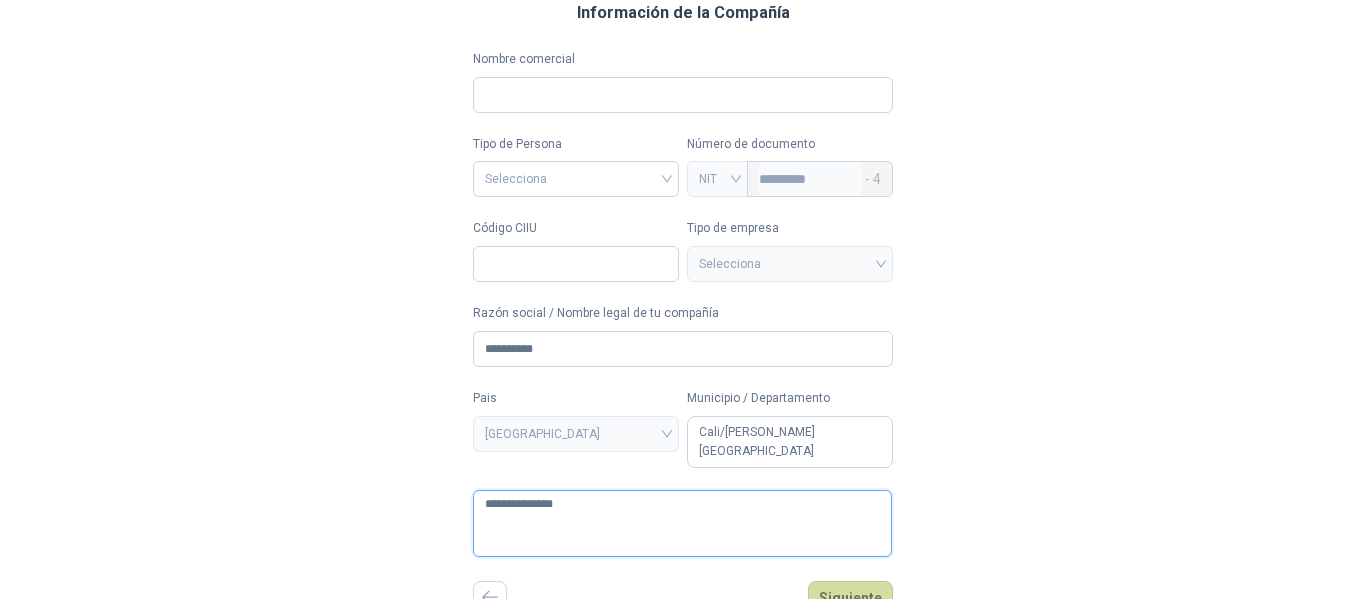 type 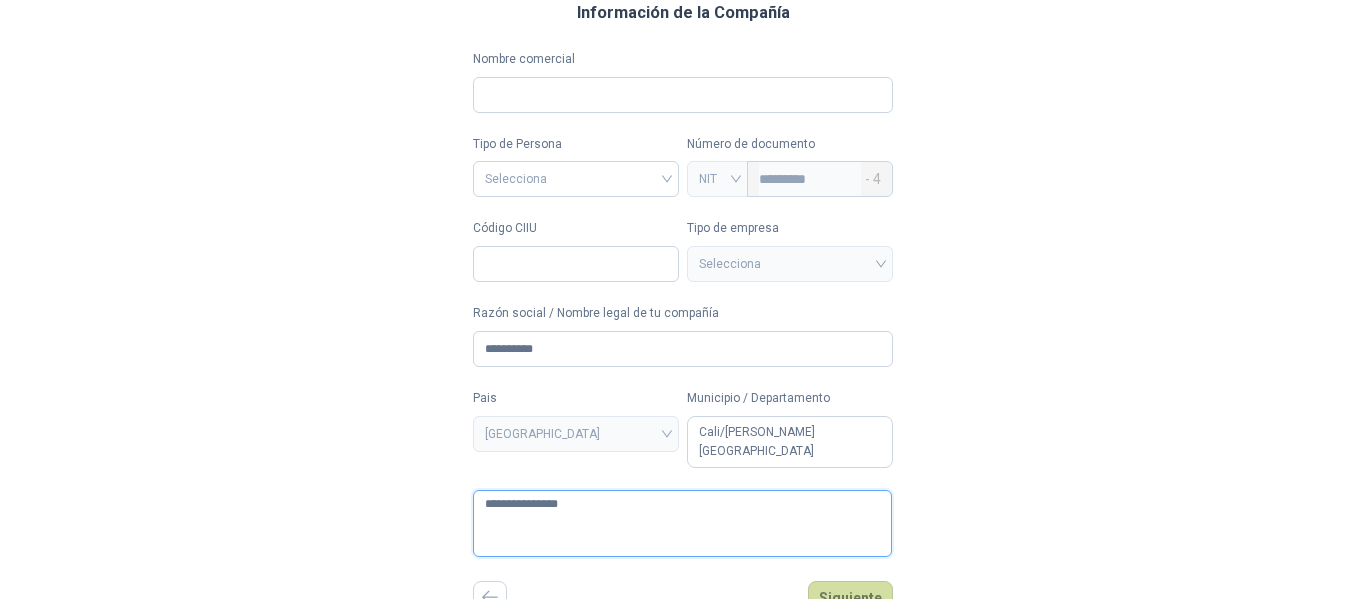 type 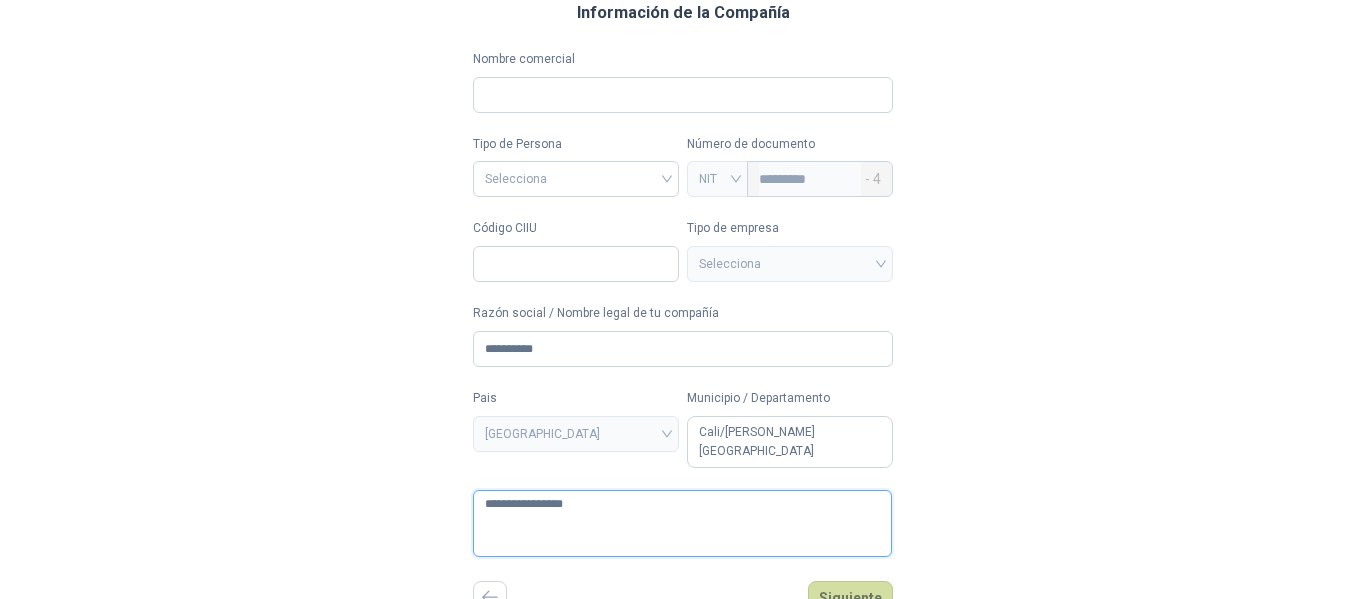 type 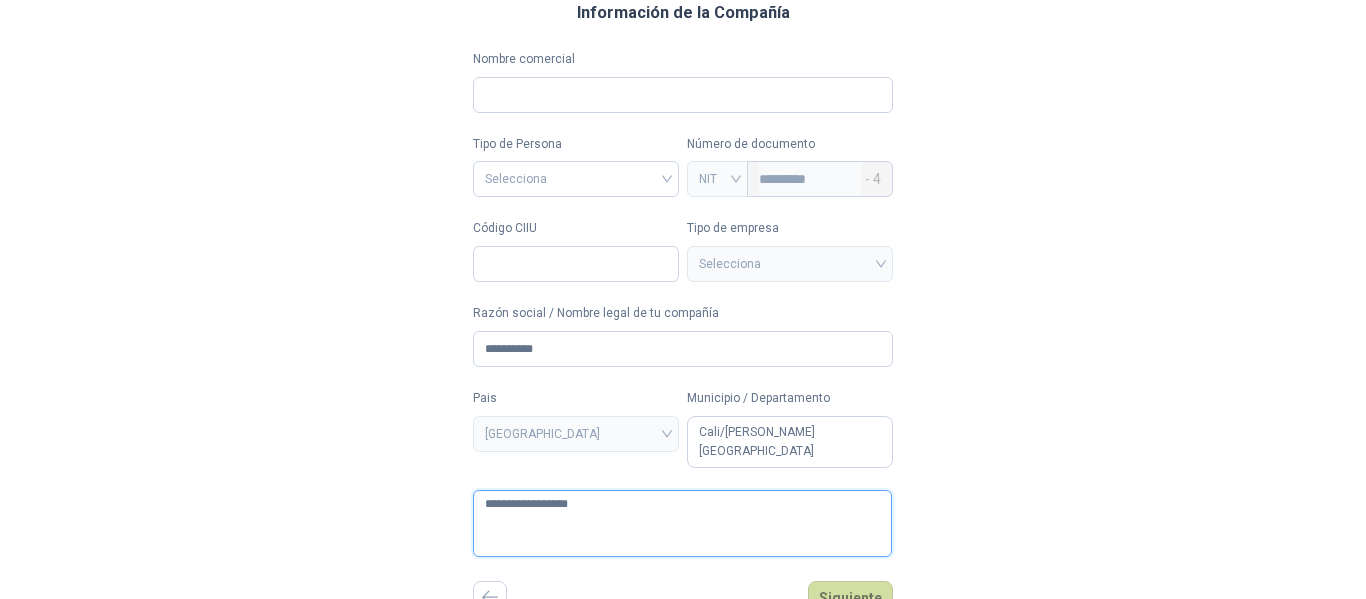 type 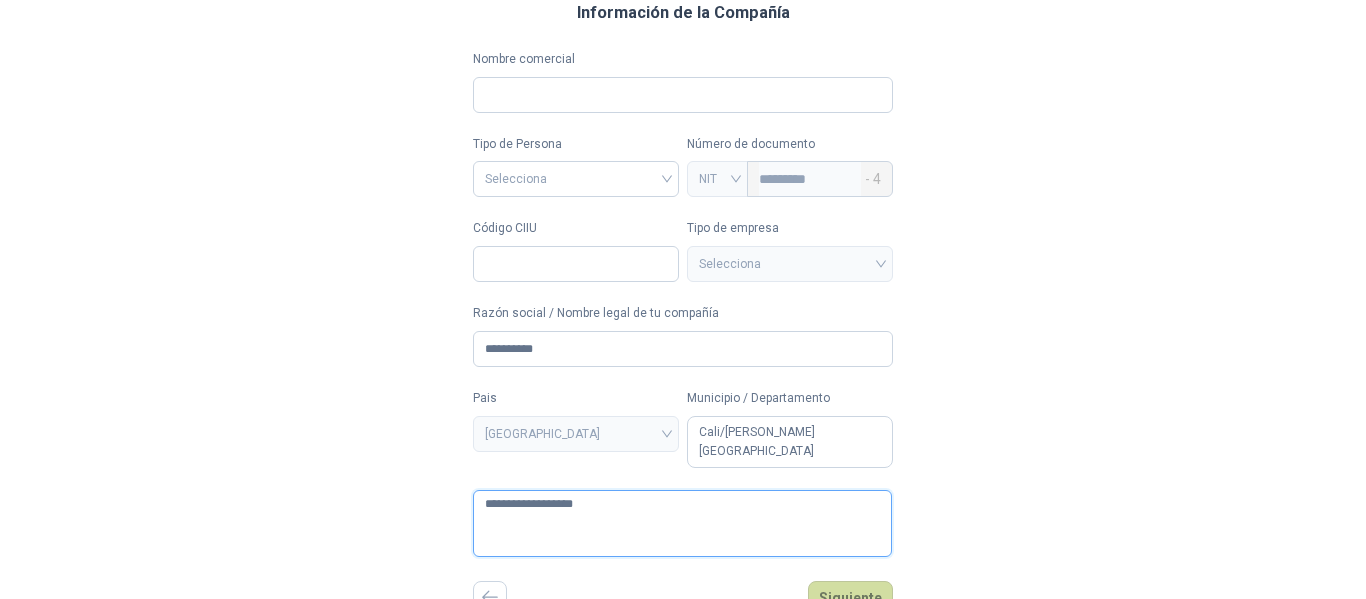 type 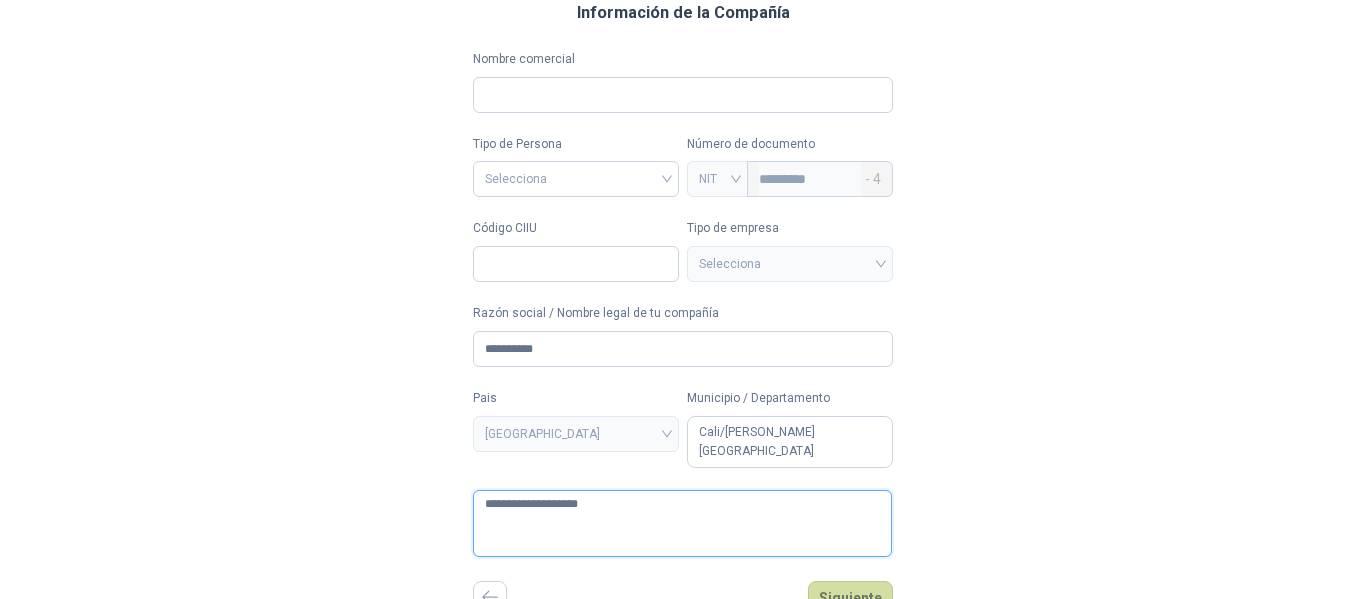 type 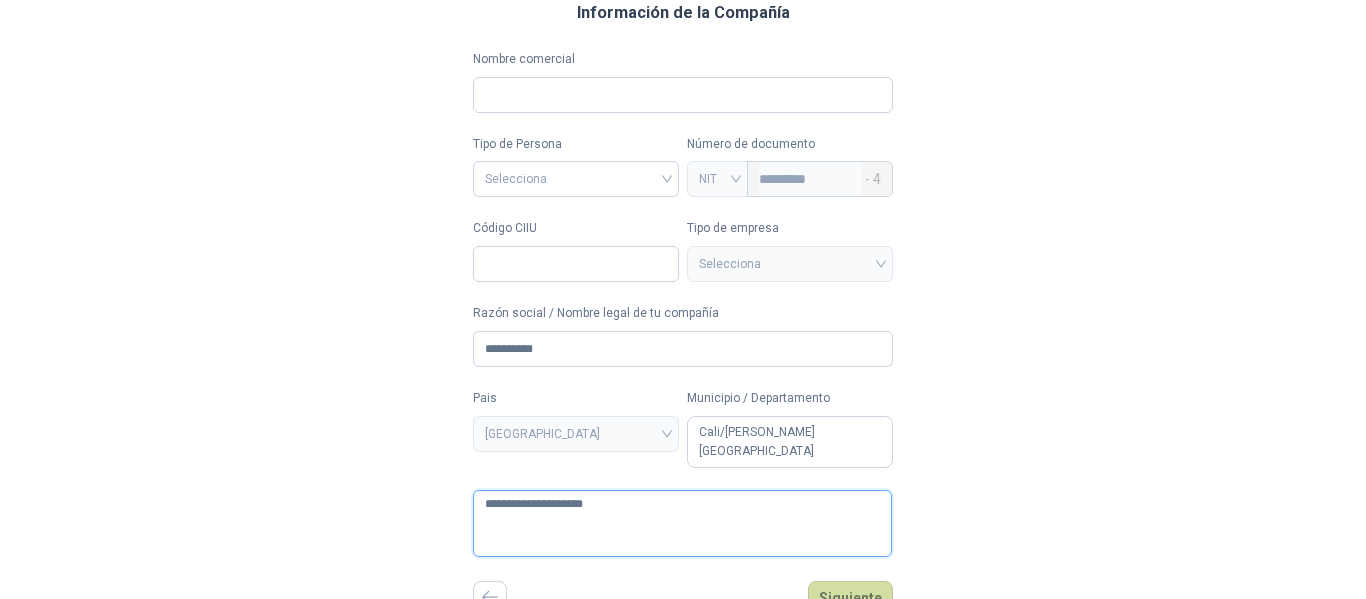 type 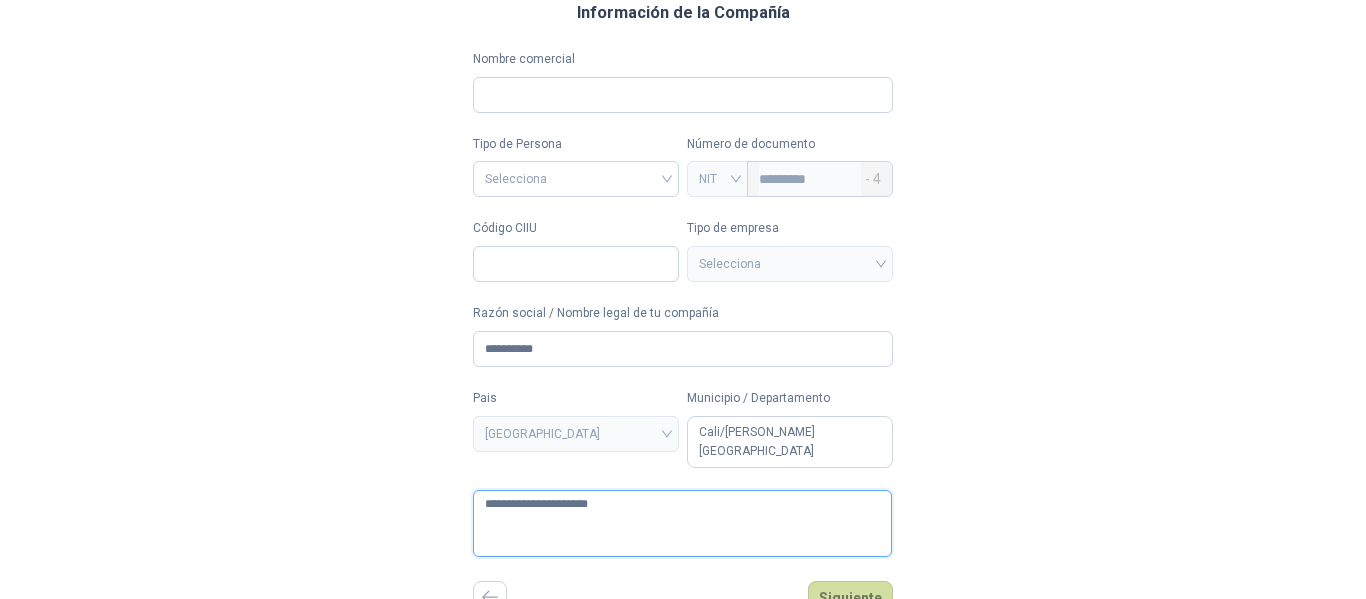 type 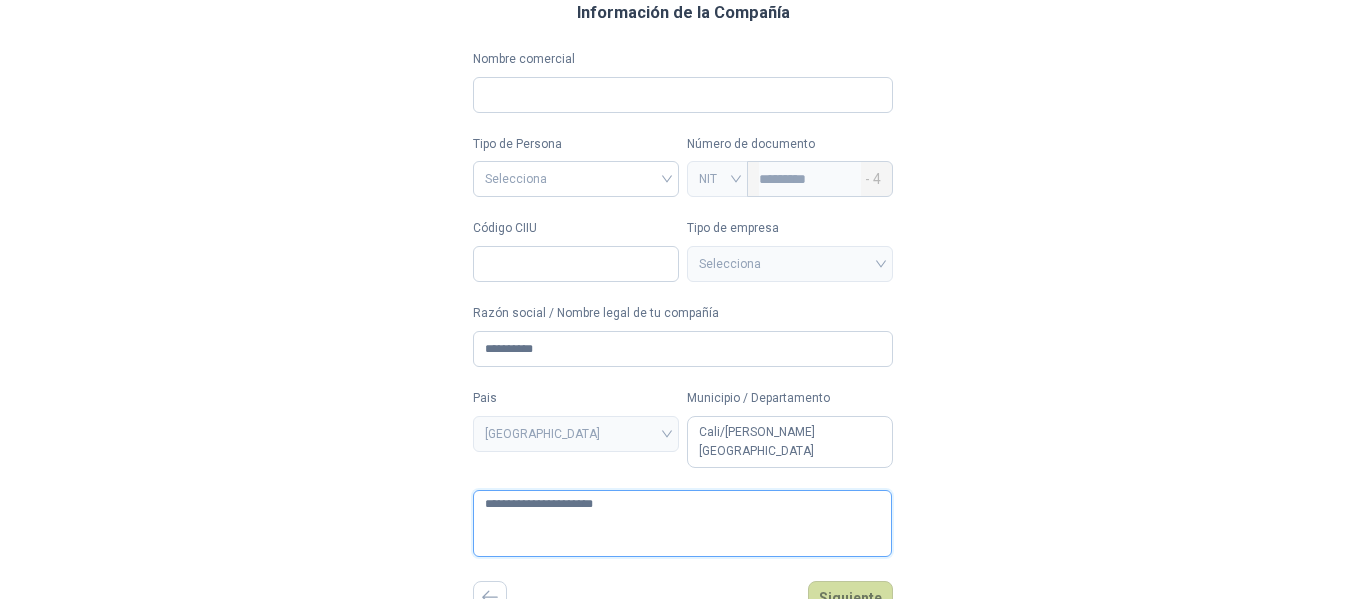 type 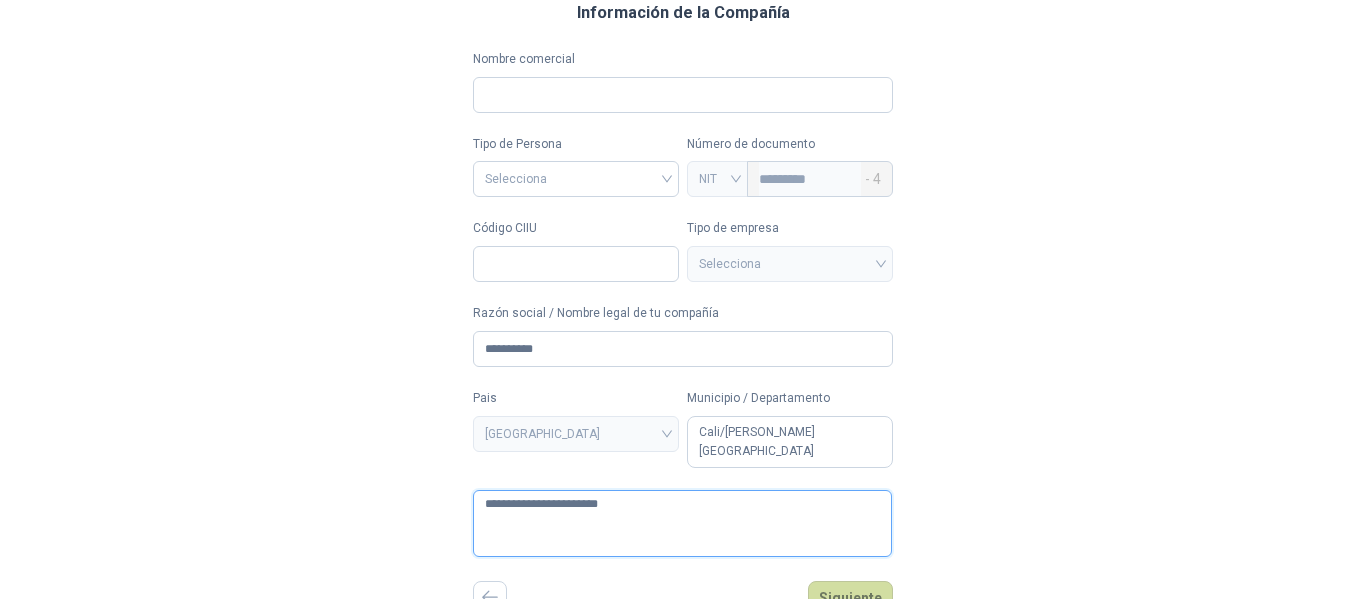 type 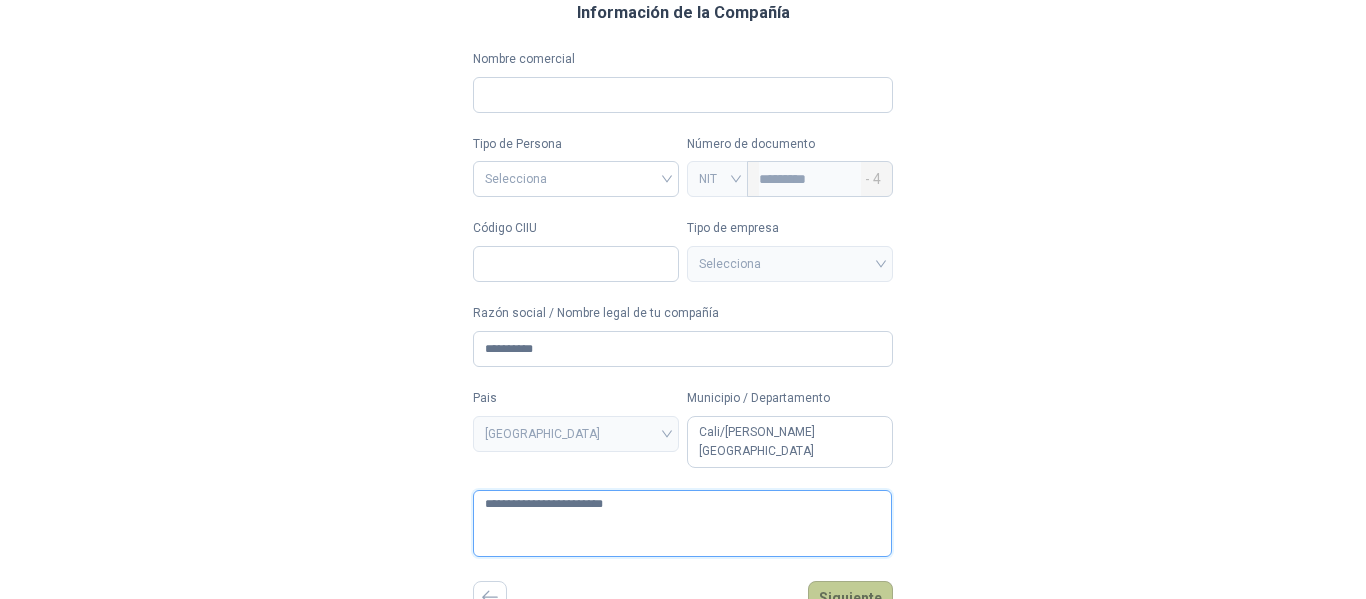 type on "**********" 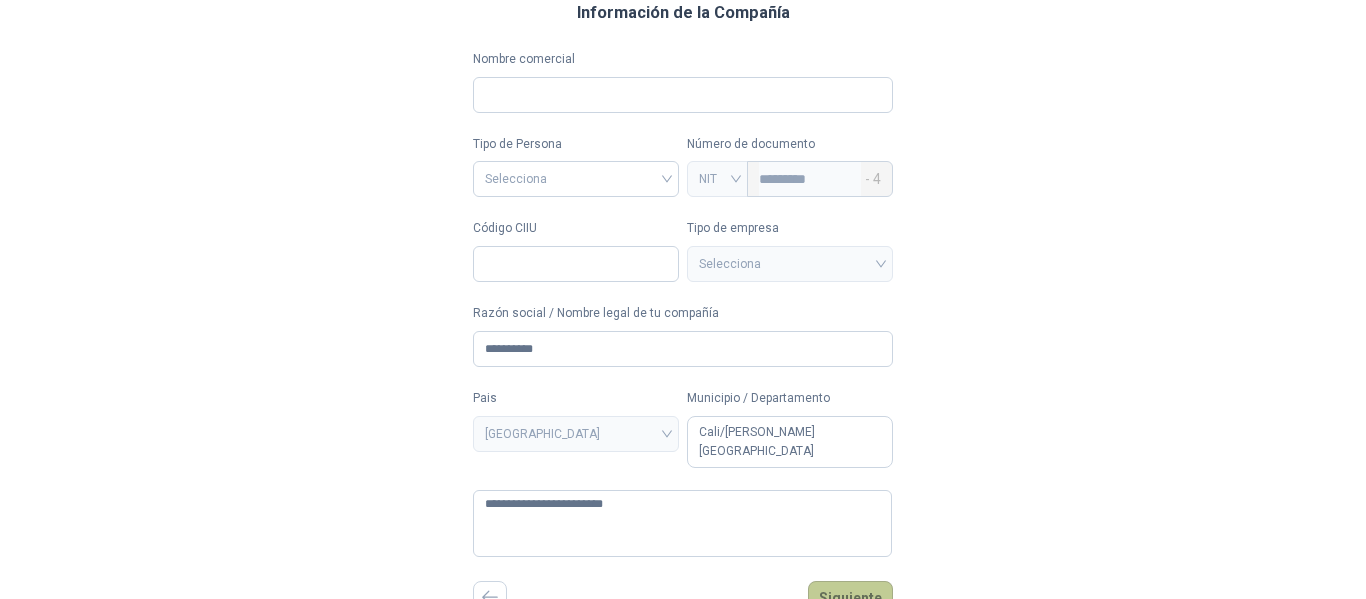 click on "Siguiente" at bounding box center [850, 598] 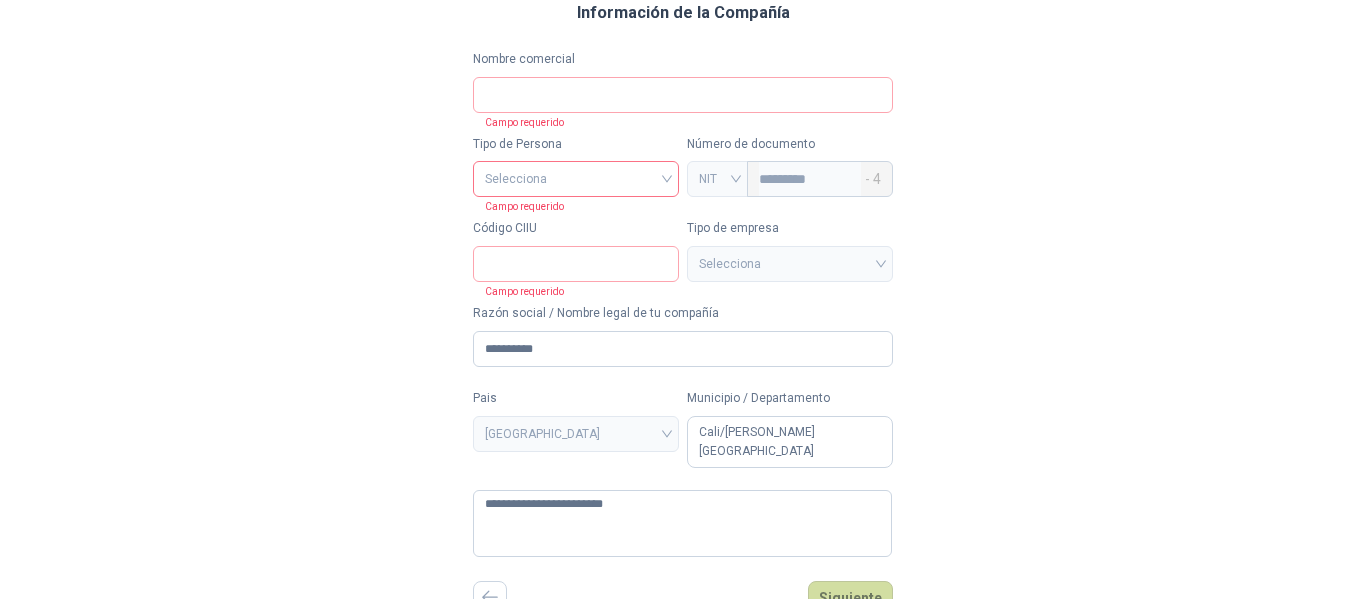 click at bounding box center (576, 177) 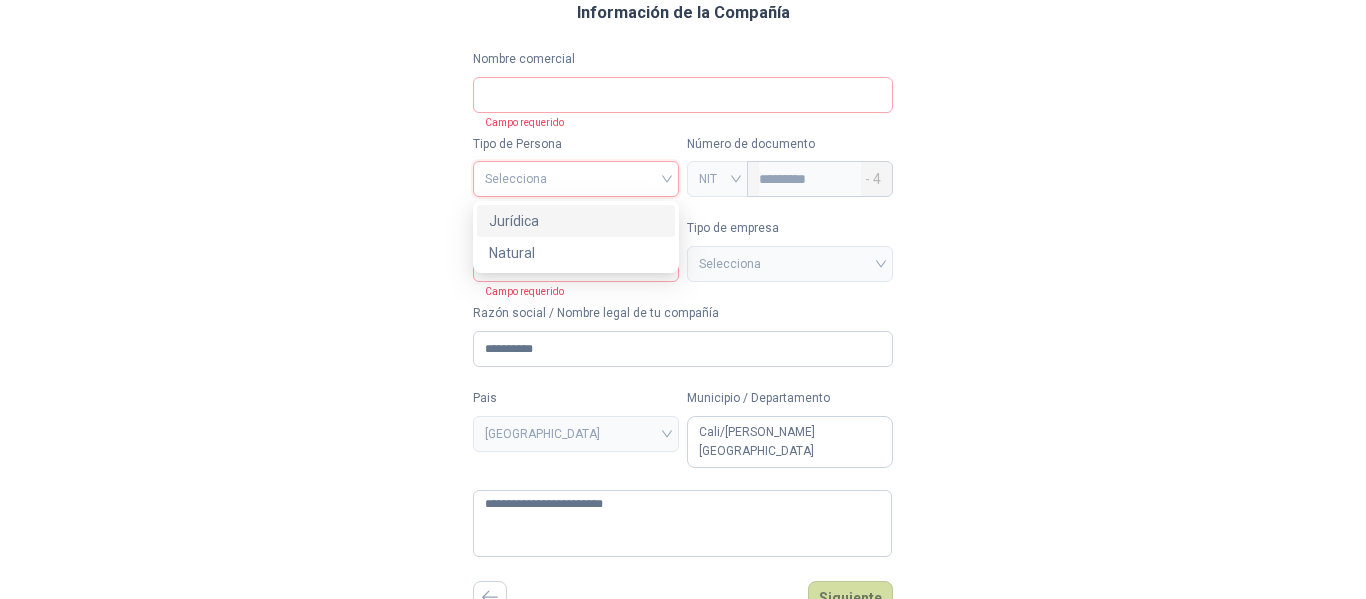 click on "Jurídica" at bounding box center [576, 221] 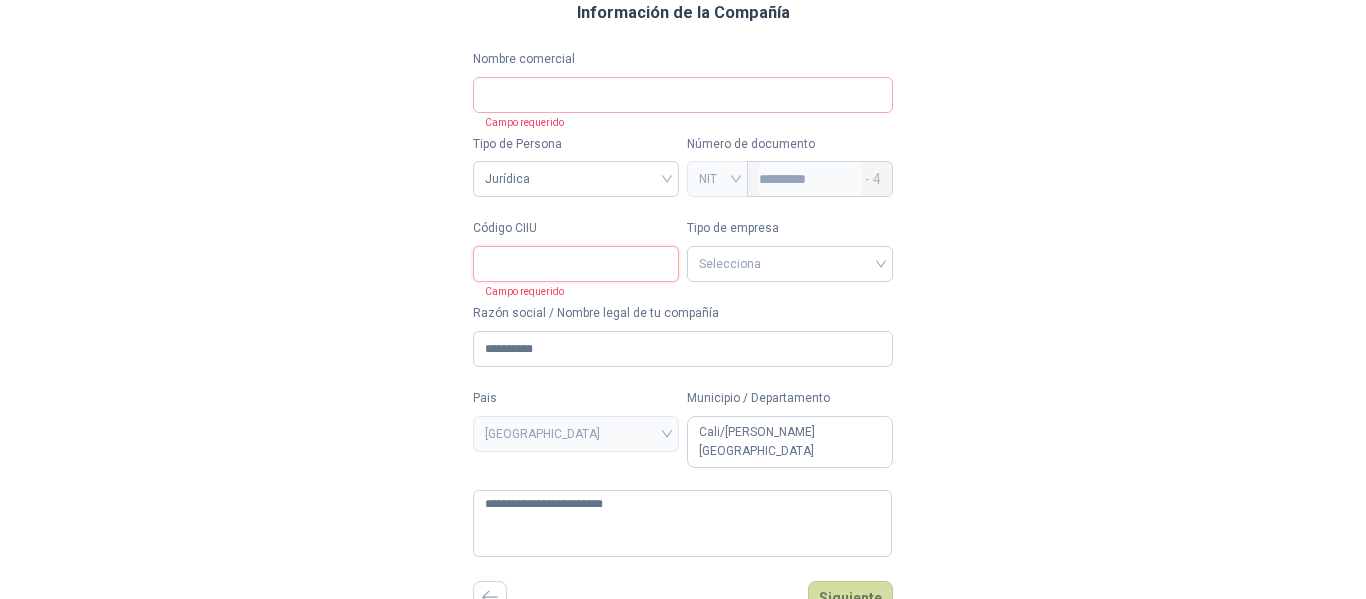 click on "Código CIIU" at bounding box center (576, 264) 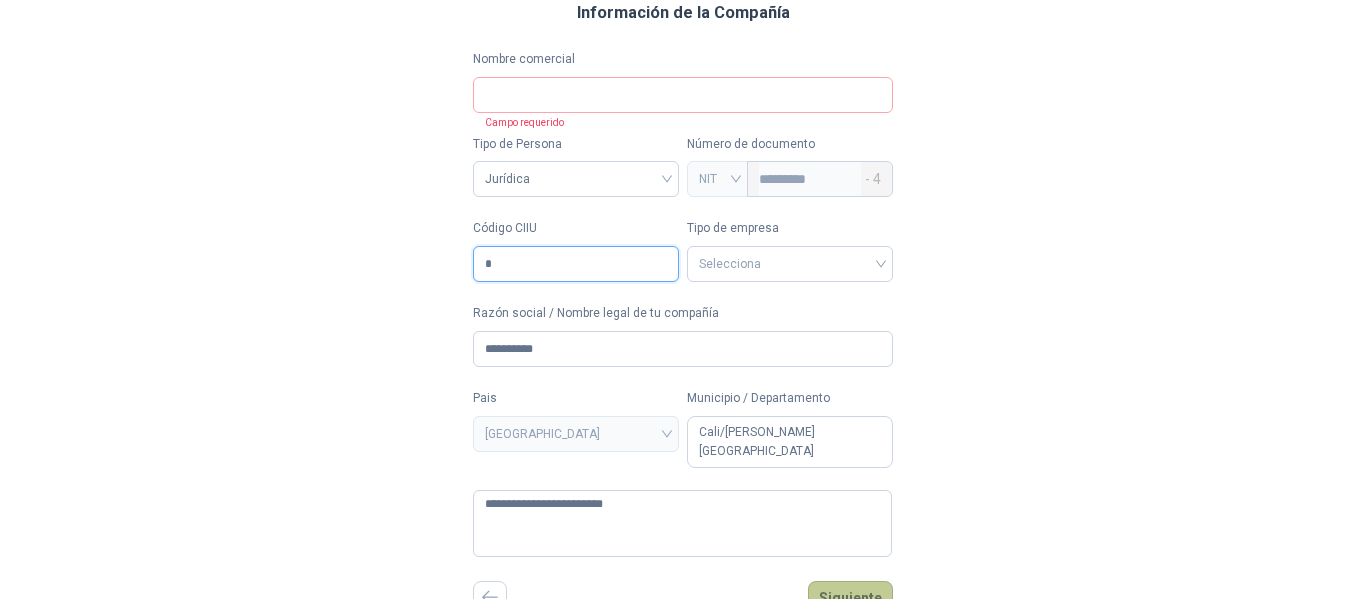 type on "*" 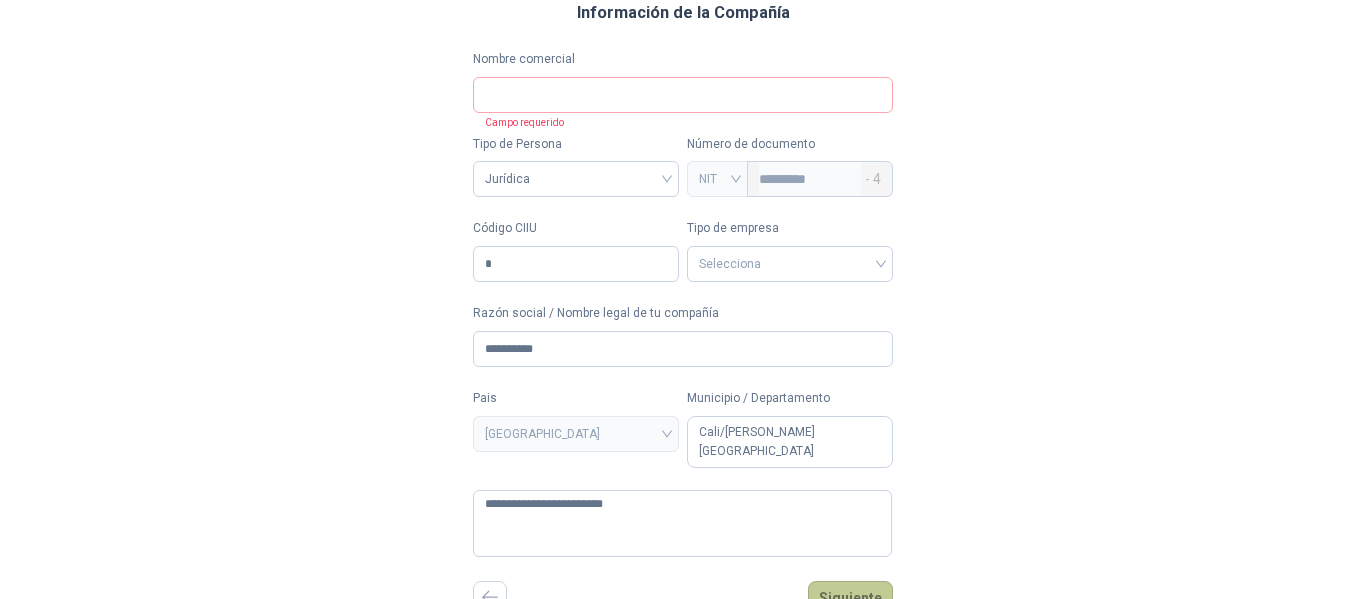 click on "Siguiente" at bounding box center [850, 598] 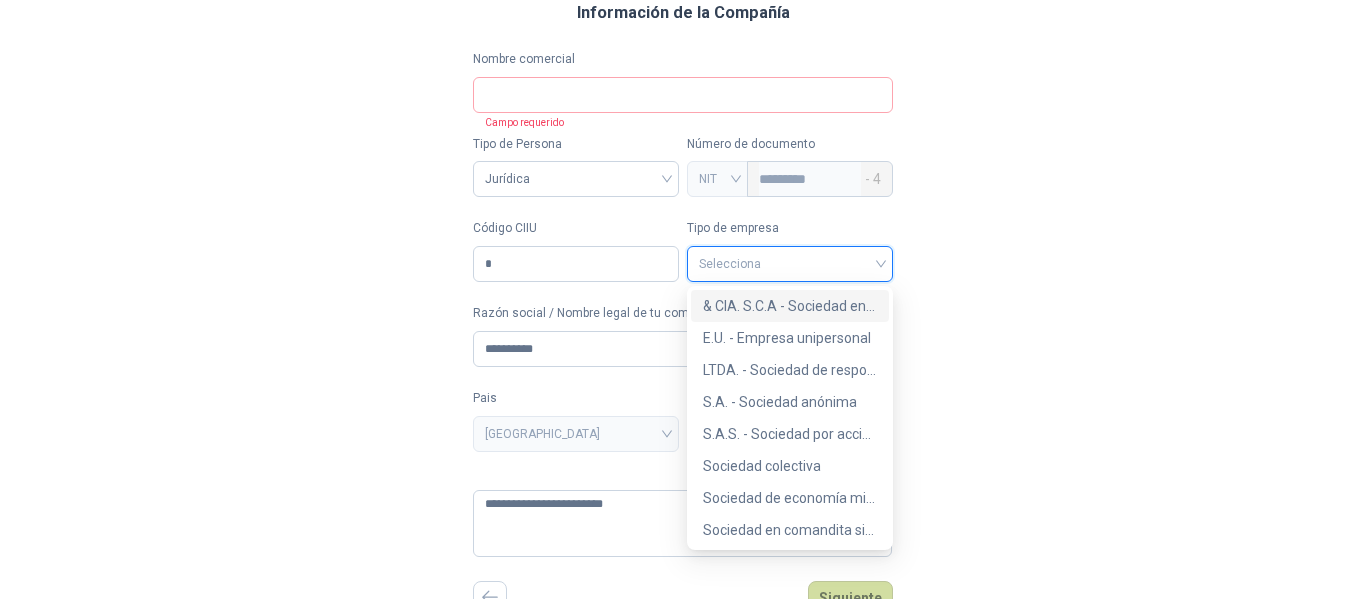 click at bounding box center (790, 262) 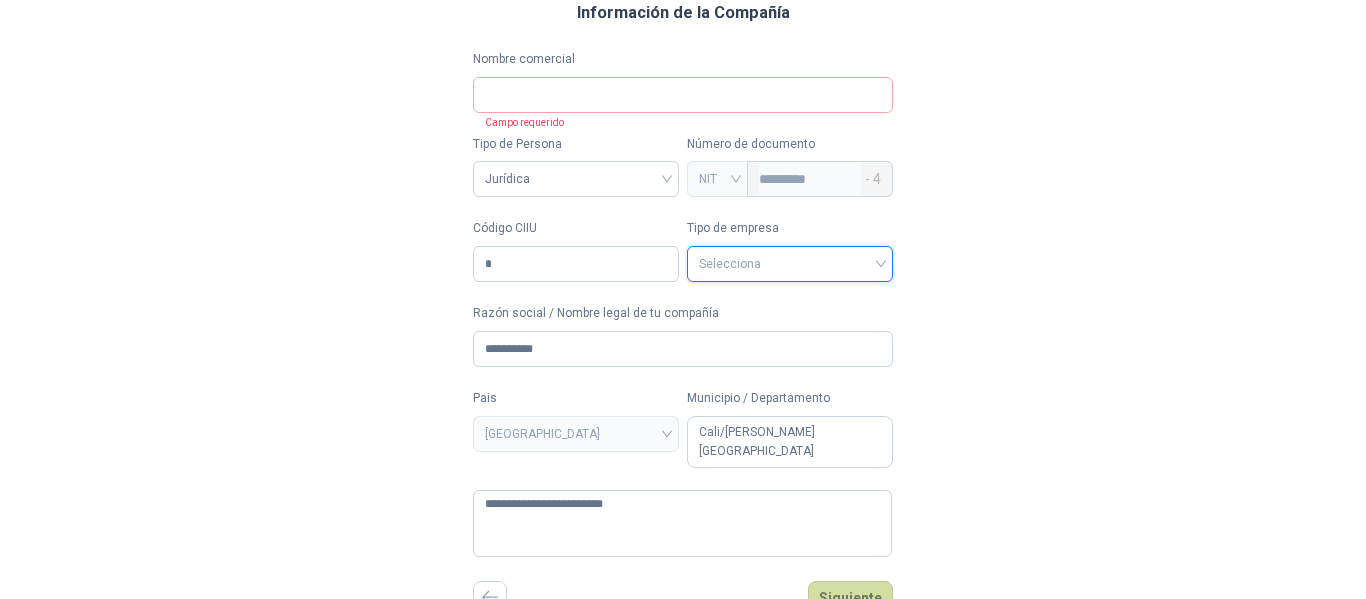 click at bounding box center (790, 262) 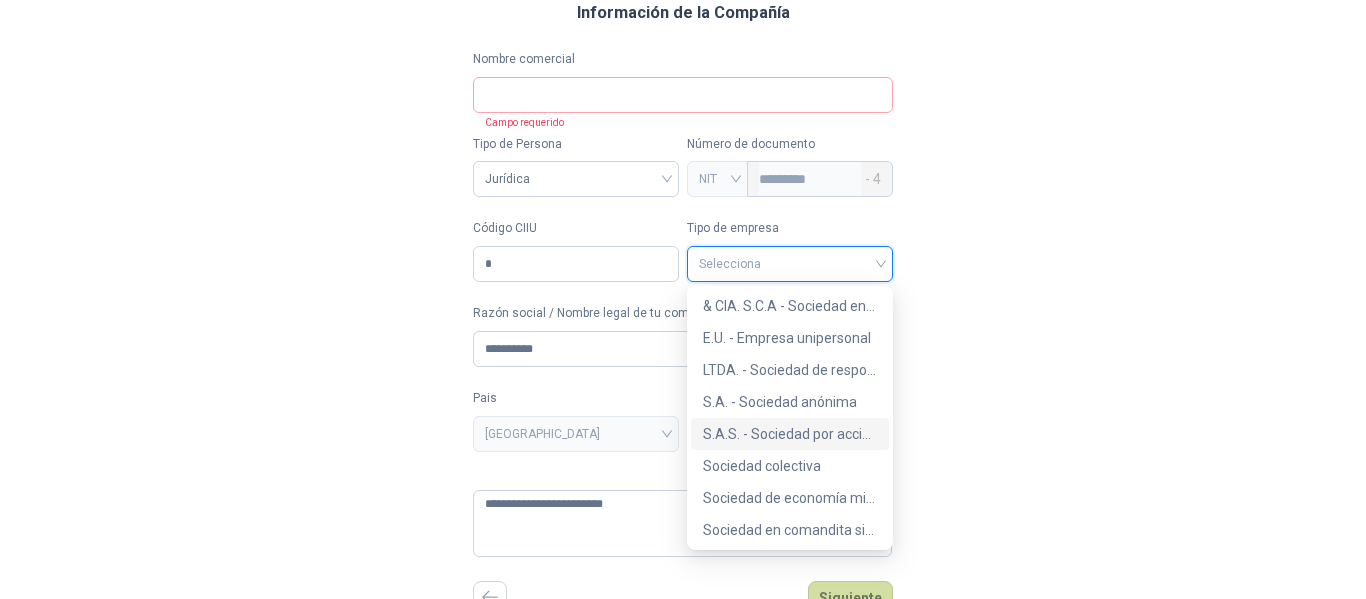 click on "S.A.S. - Sociedad por acciones simplificada" at bounding box center (790, 434) 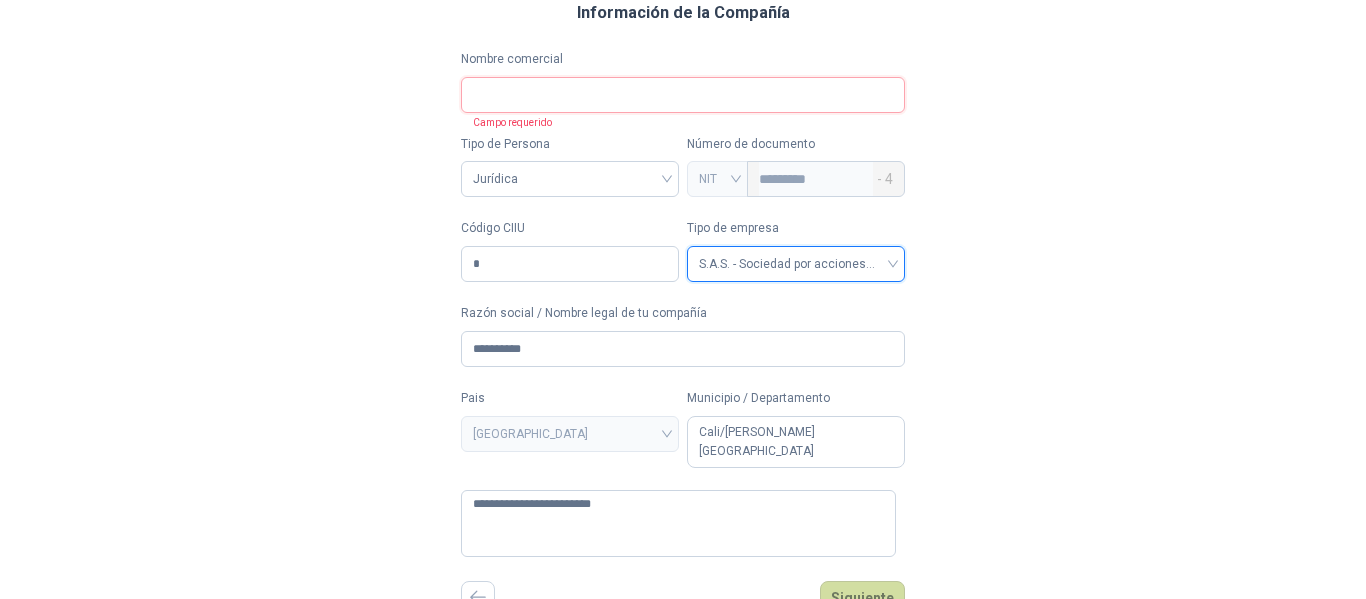 click on "Nombre comercial" at bounding box center (683, 95) 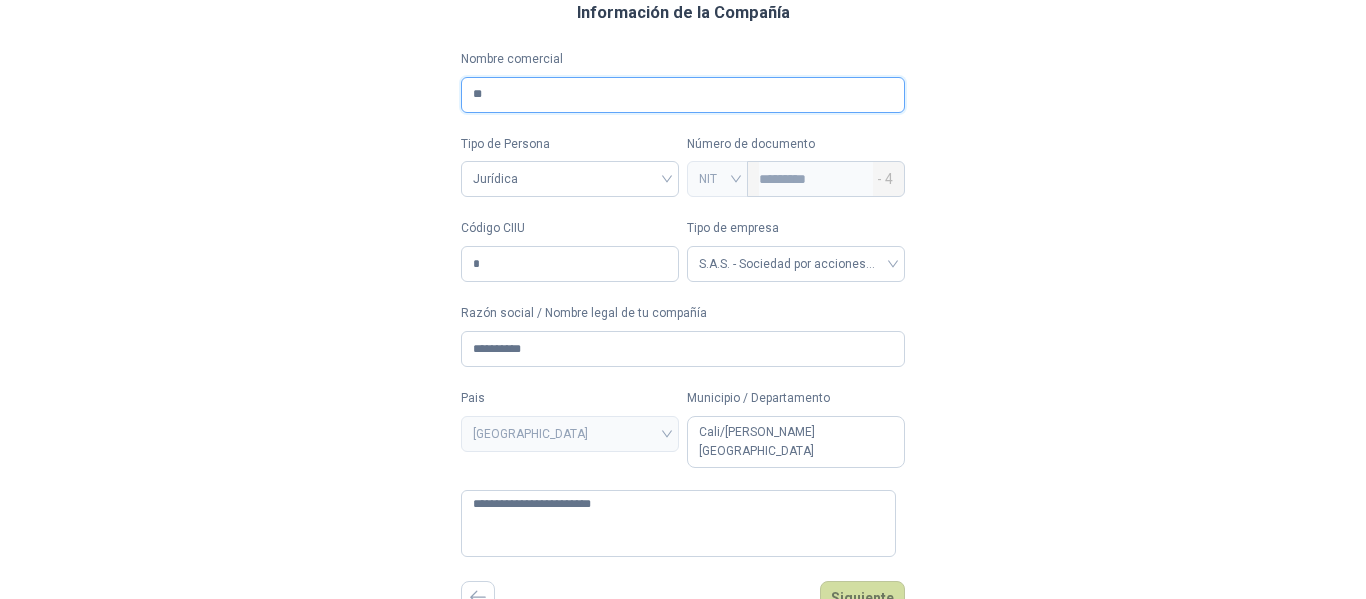 type on "*" 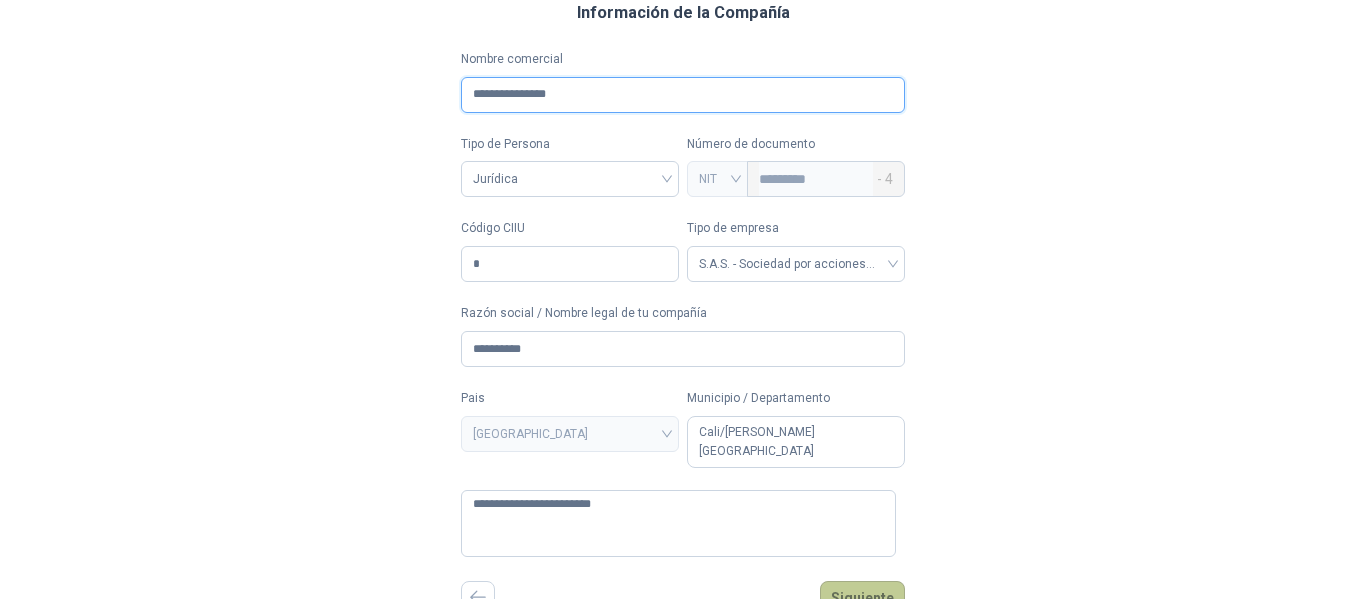 type on "**********" 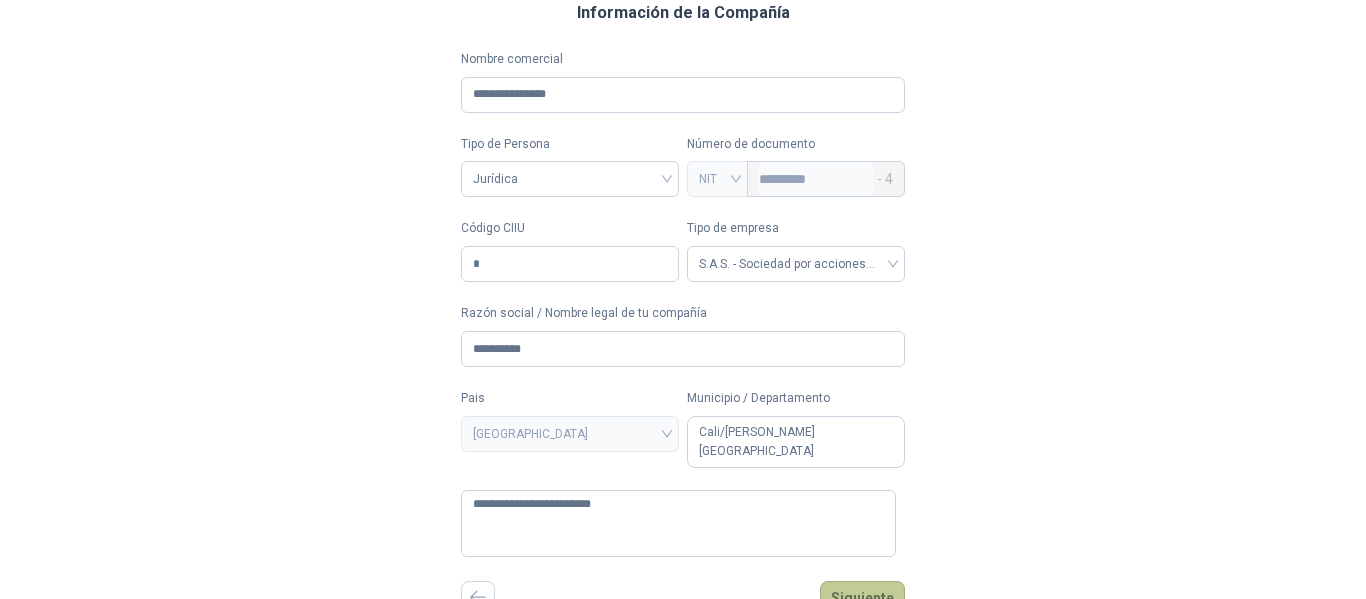 click on "Siguiente" at bounding box center [862, 598] 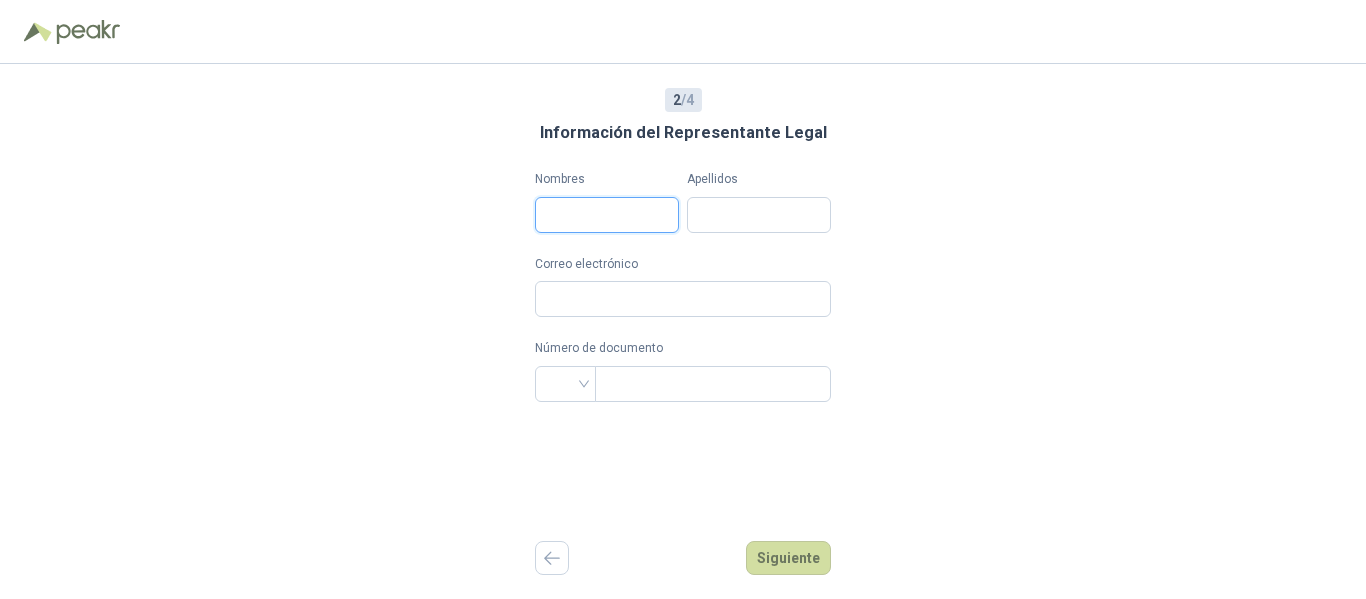 click on "Nombres" at bounding box center (607, 215) 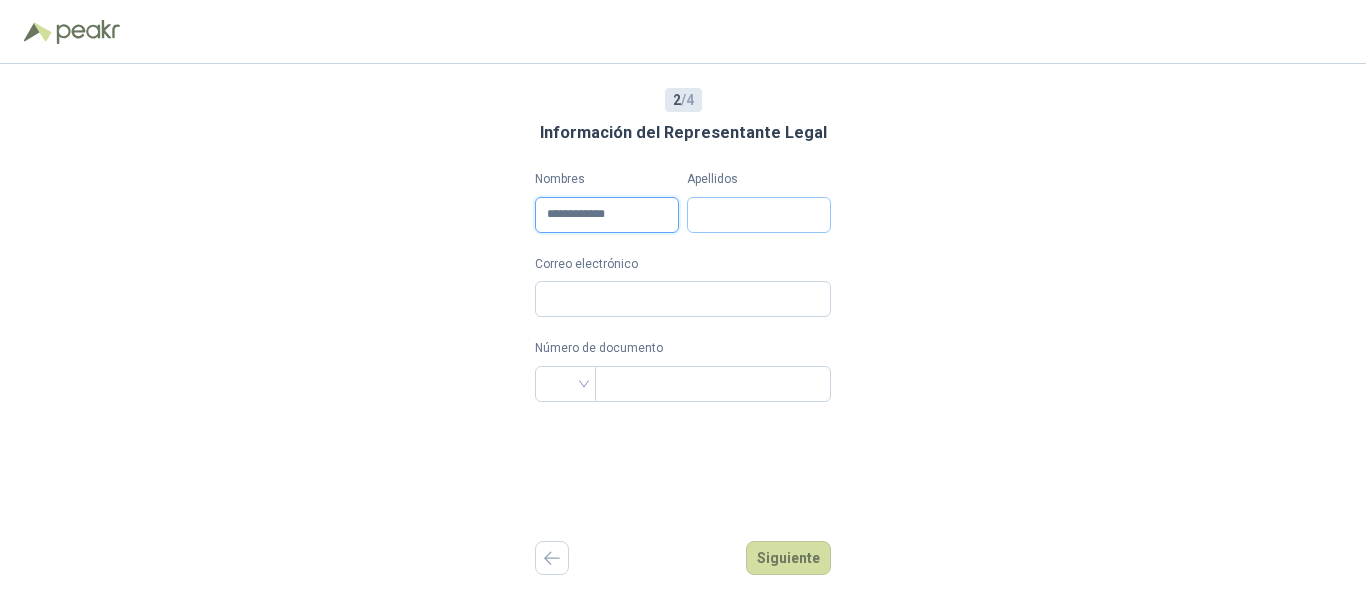 type on "**********" 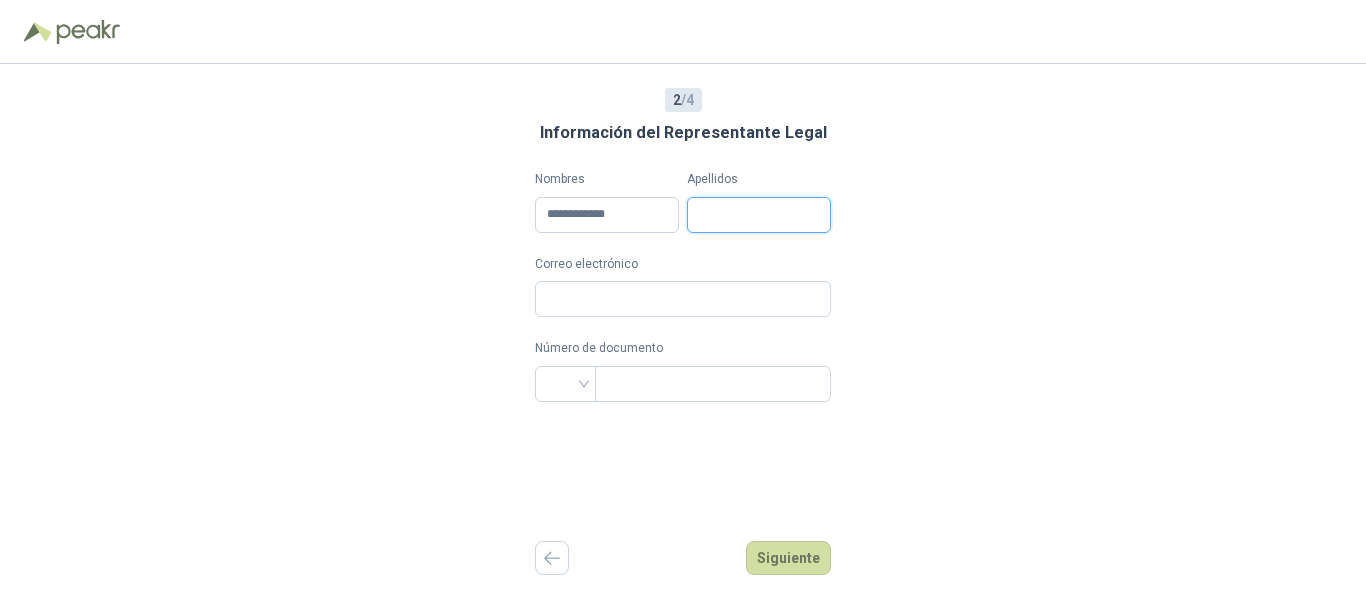 drag, startPoint x: 775, startPoint y: 217, endPoint x: 784, endPoint y: 222, distance: 10.29563 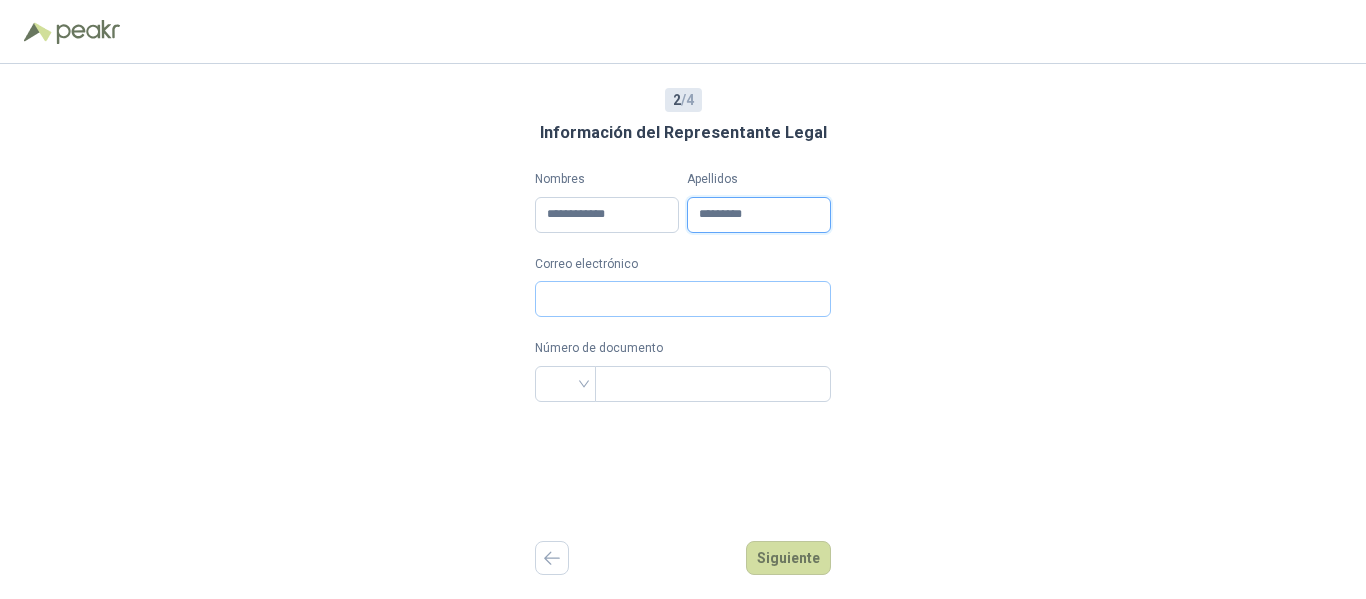 type on "*********" 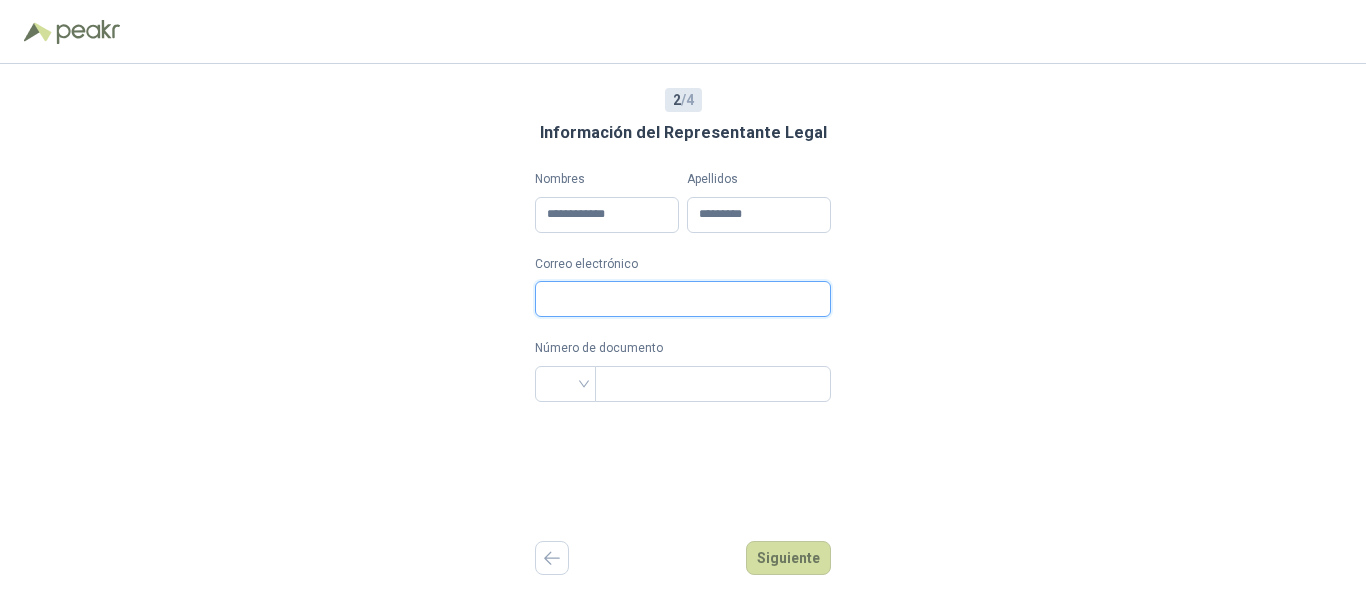 click on "Correo electrónico" at bounding box center [683, 299] 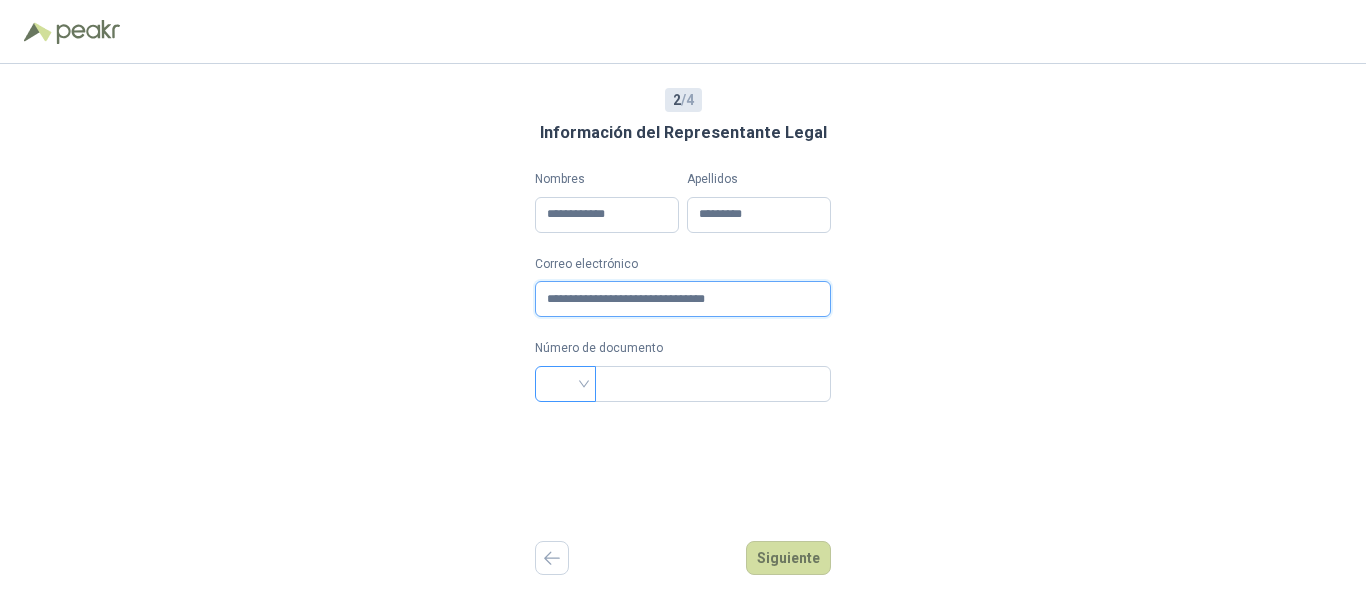 click at bounding box center [565, 384] 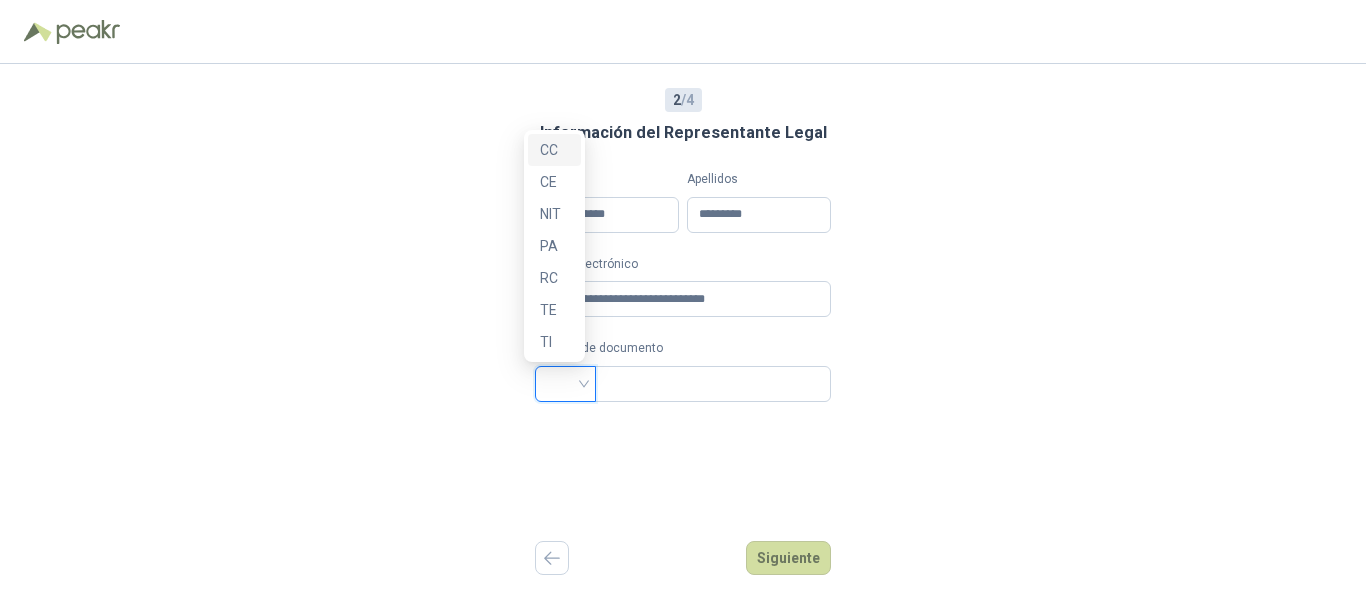 click on "CC" at bounding box center (554, 150) 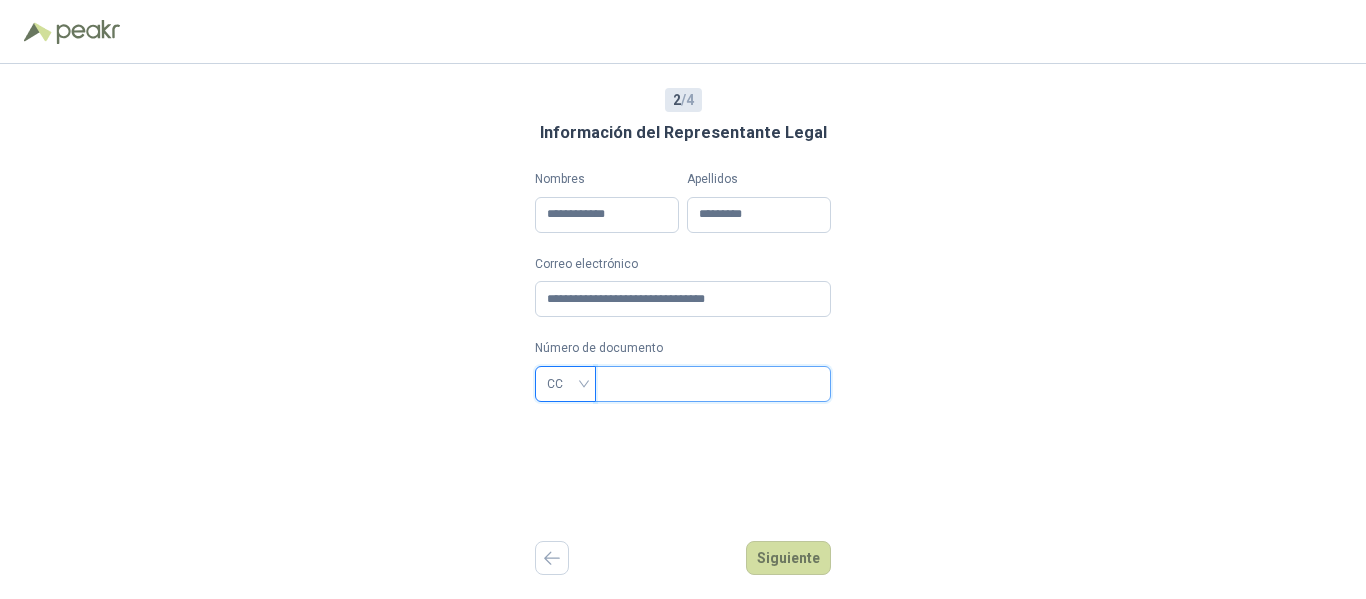 click at bounding box center (711, 384) 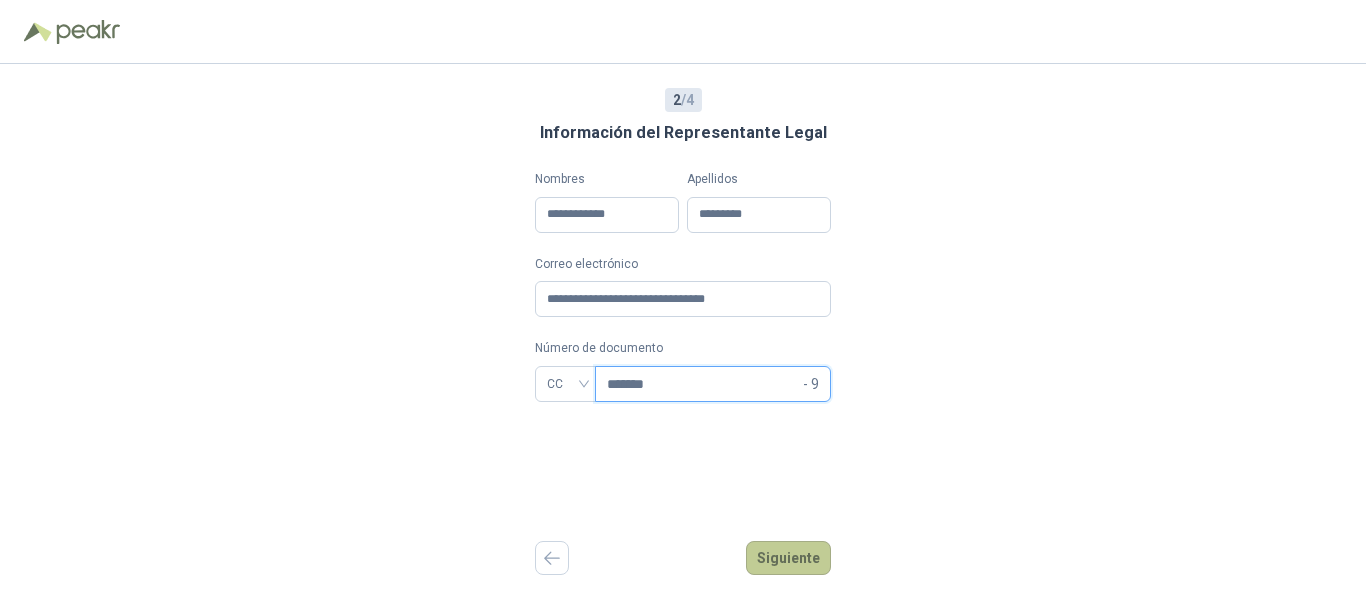 type on "*******" 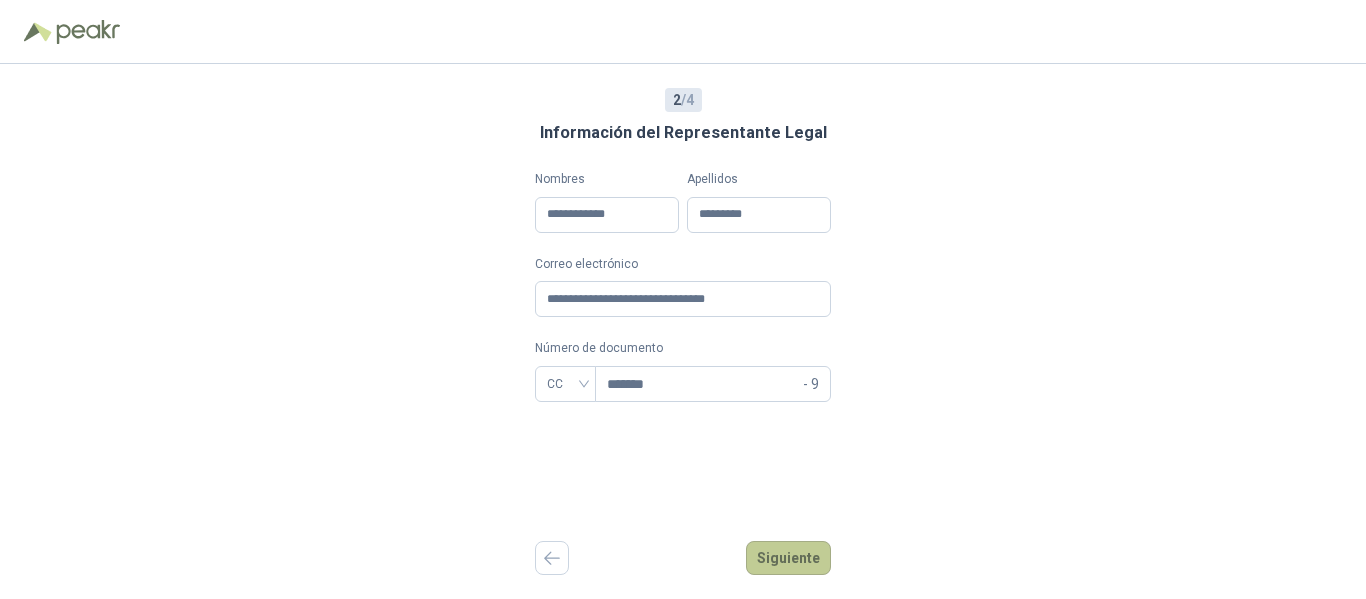 click on "Siguiente" at bounding box center [788, 558] 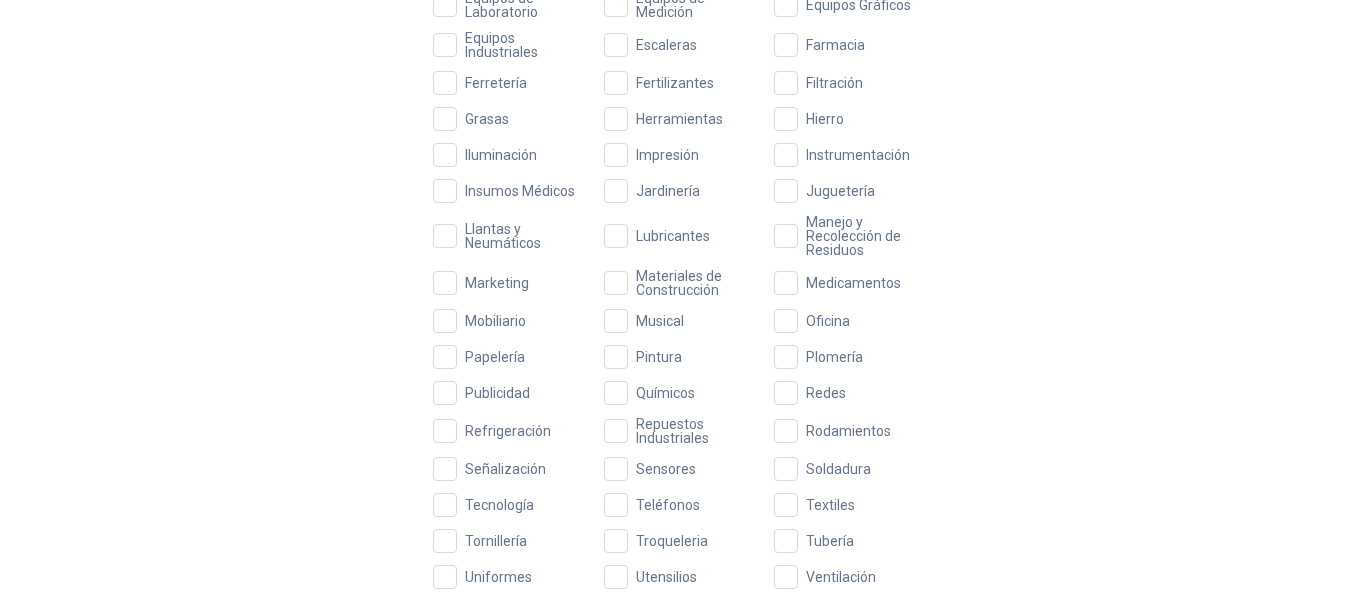 scroll, scrollTop: 742, scrollLeft: 0, axis: vertical 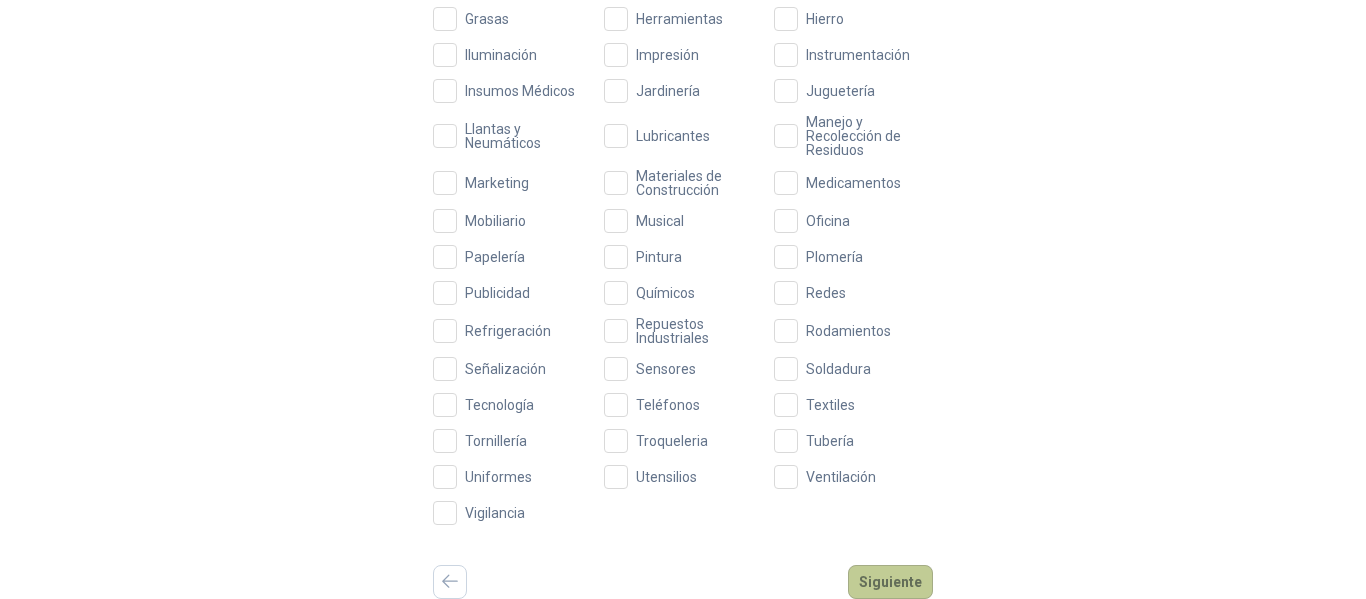 click on "Siguiente" at bounding box center (890, 582) 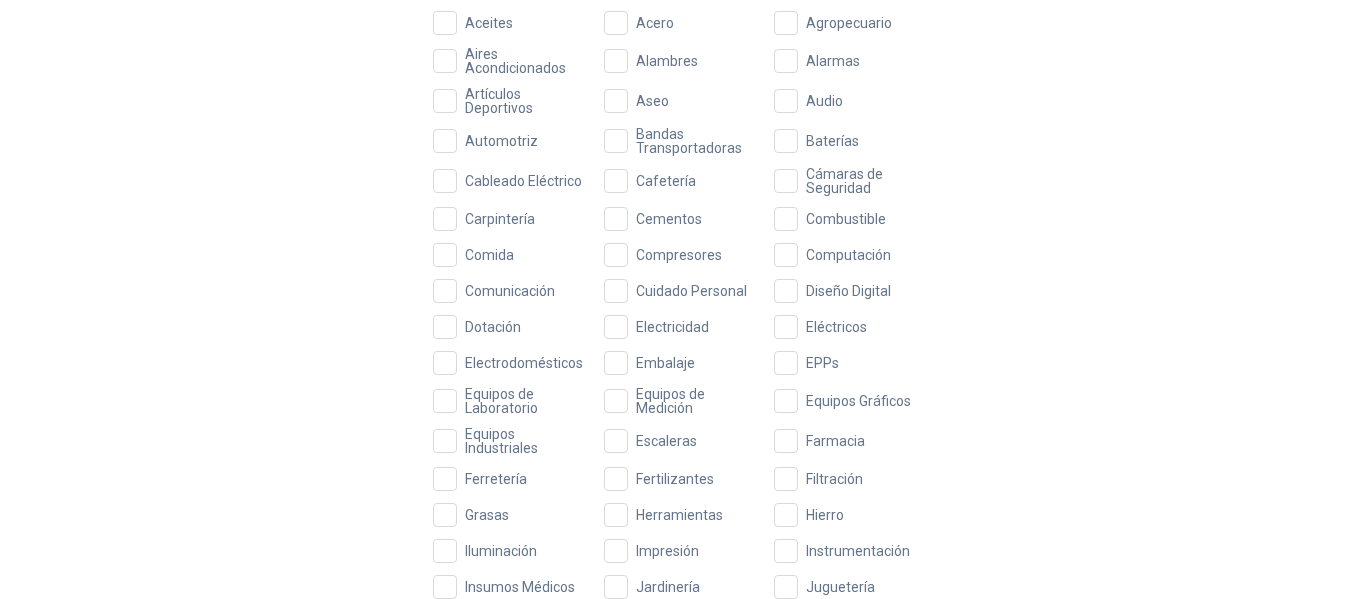 scroll, scrollTop: 42, scrollLeft: 0, axis: vertical 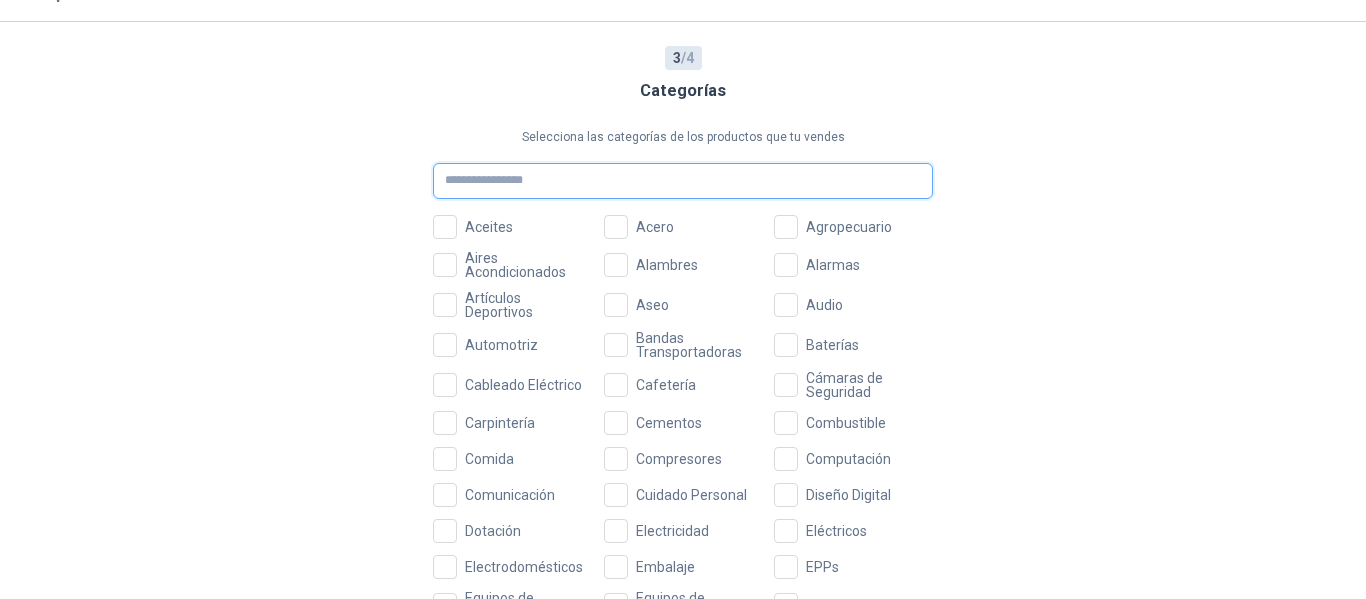 click at bounding box center [683, 181] 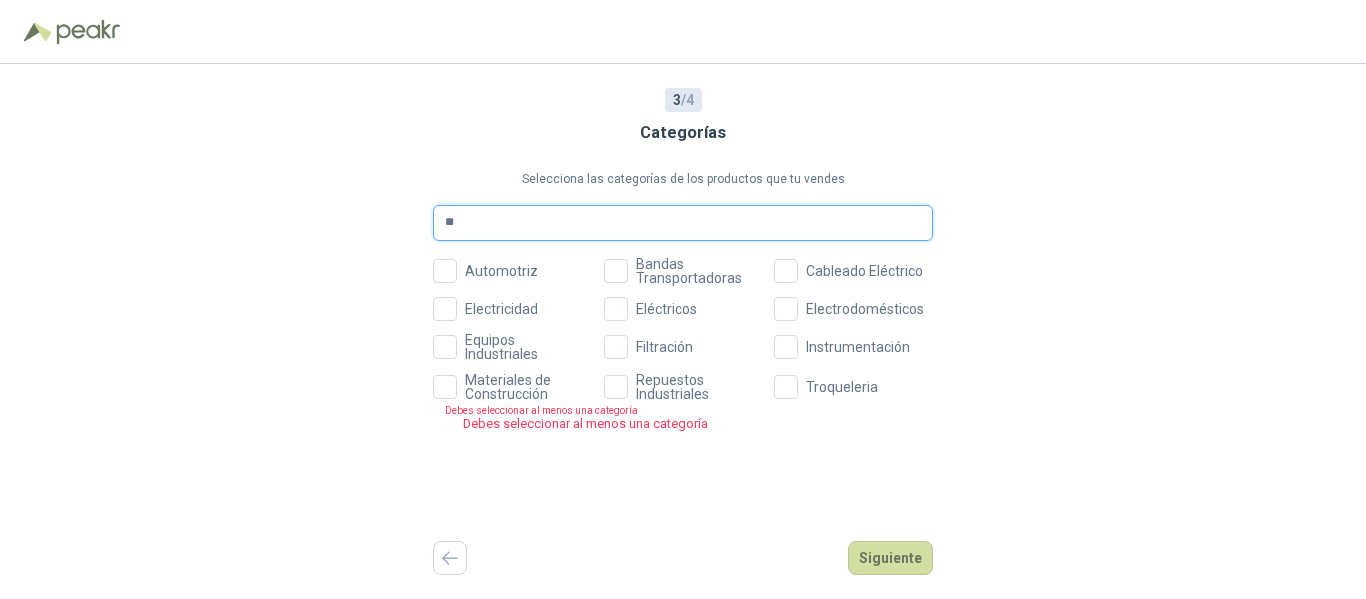 scroll, scrollTop: 0, scrollLeft: 0, axis: both 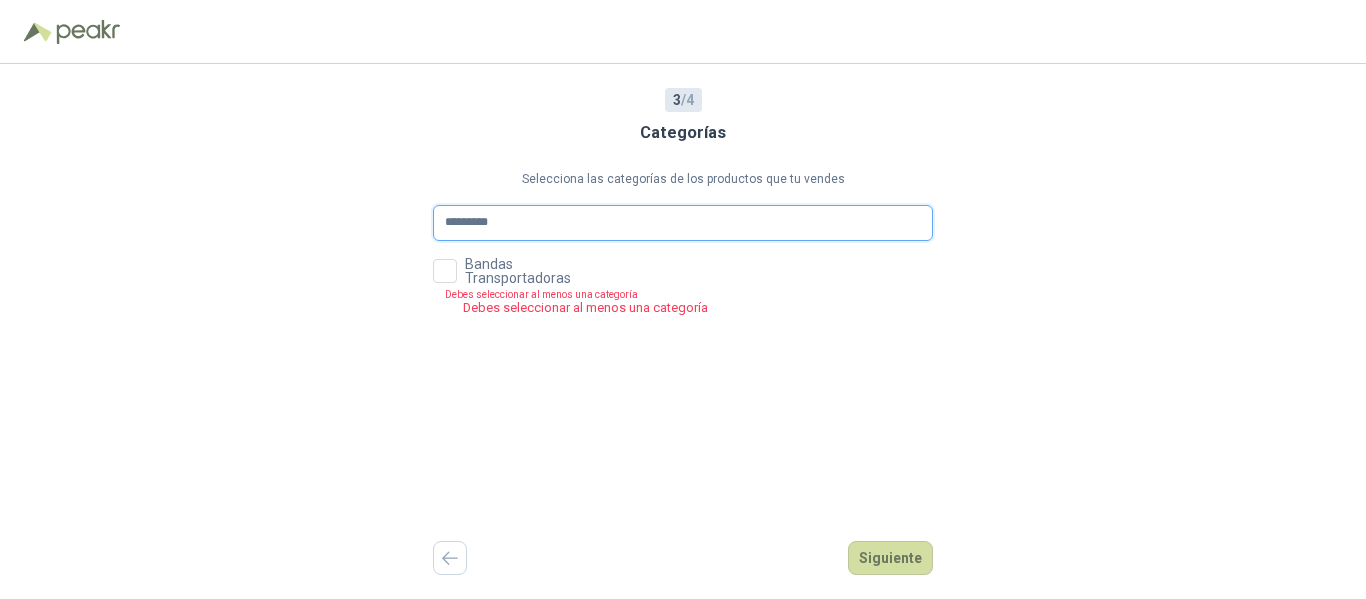 type on "**********" 